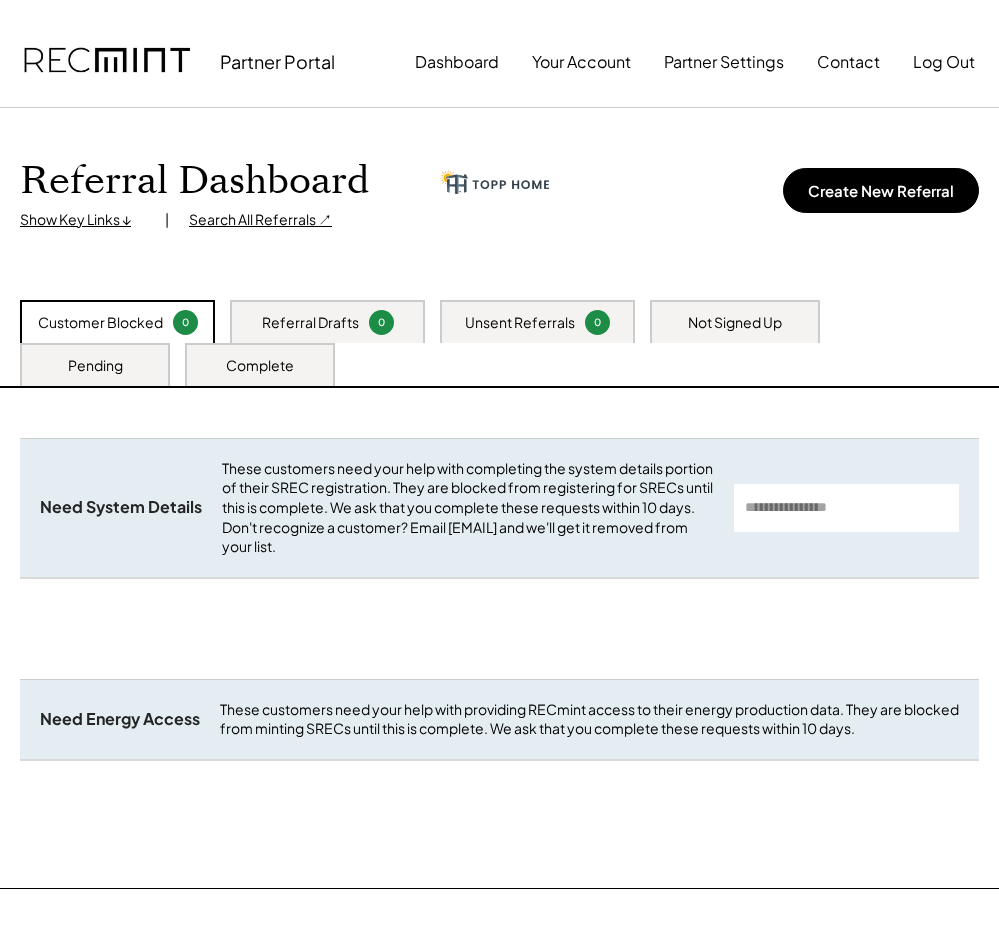 scroll, scrollTop: 0, scrollLeft: 0, axis: both 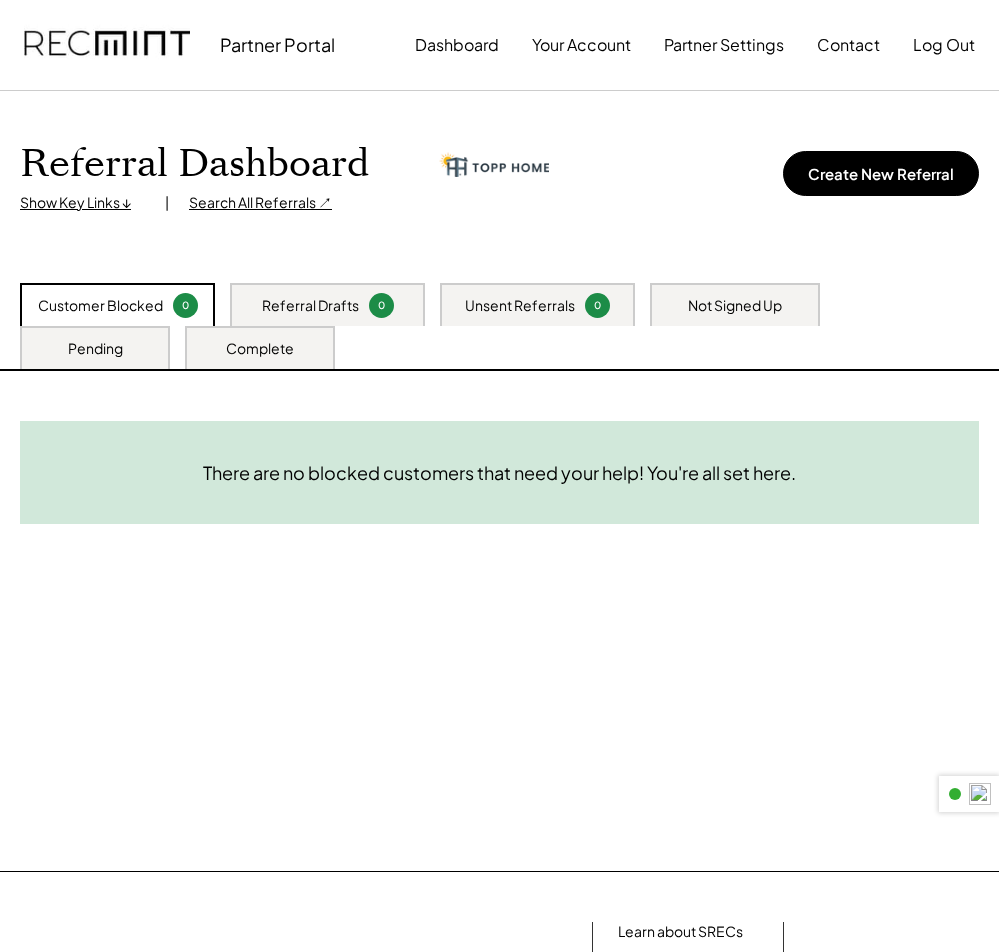 click on "Not Signed Up" at bounding box center (735, 306) 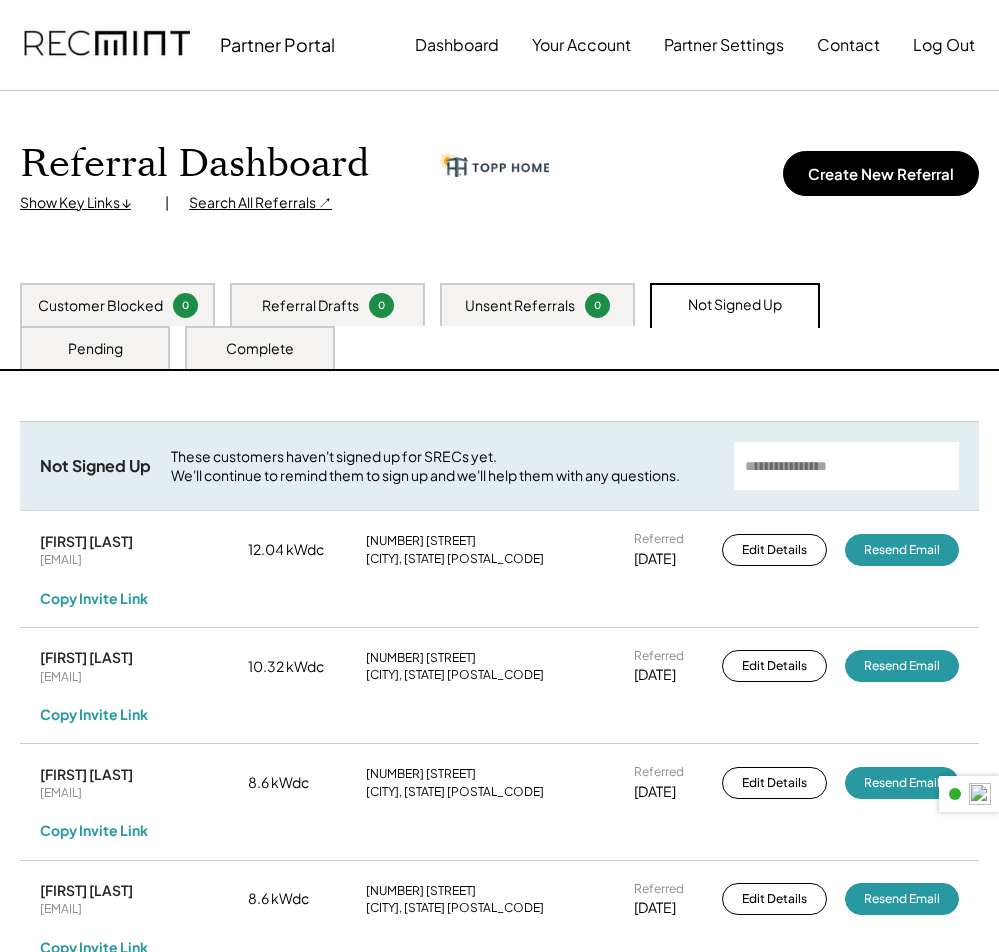 click on "Complete" at bounding box center (260, 349) 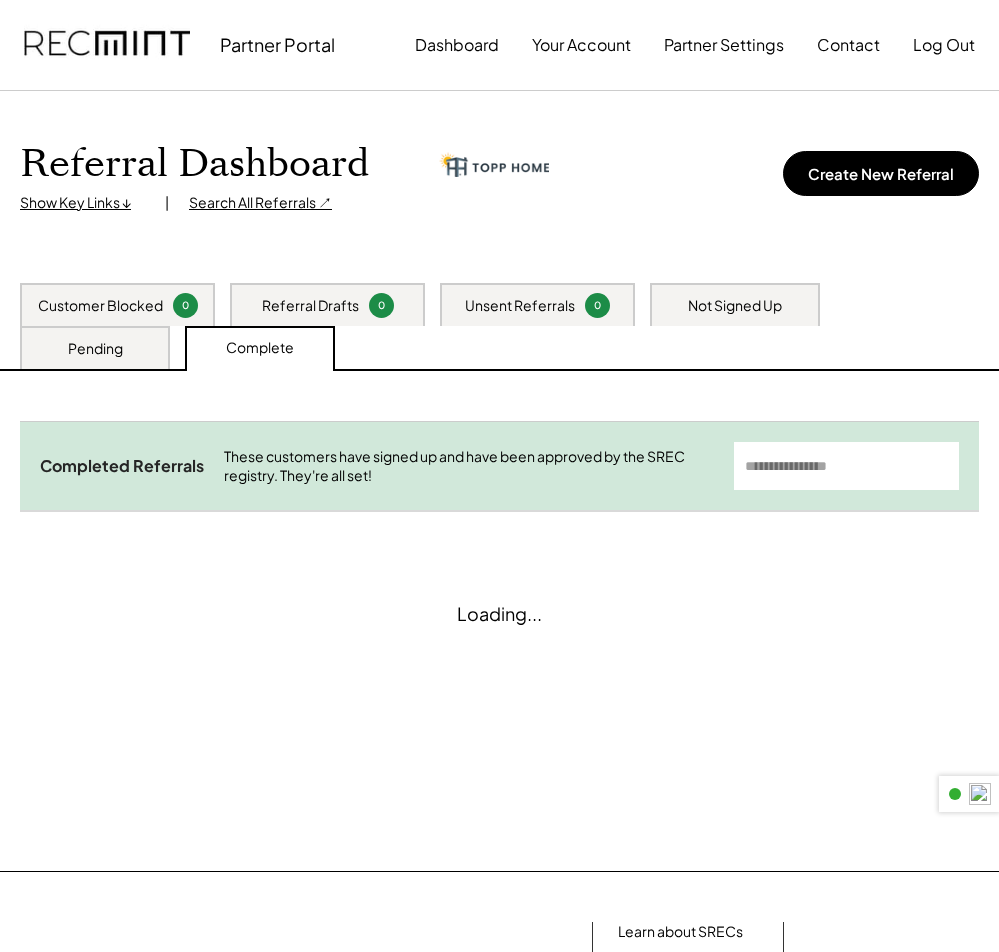 click at bounding box center (846, 466) 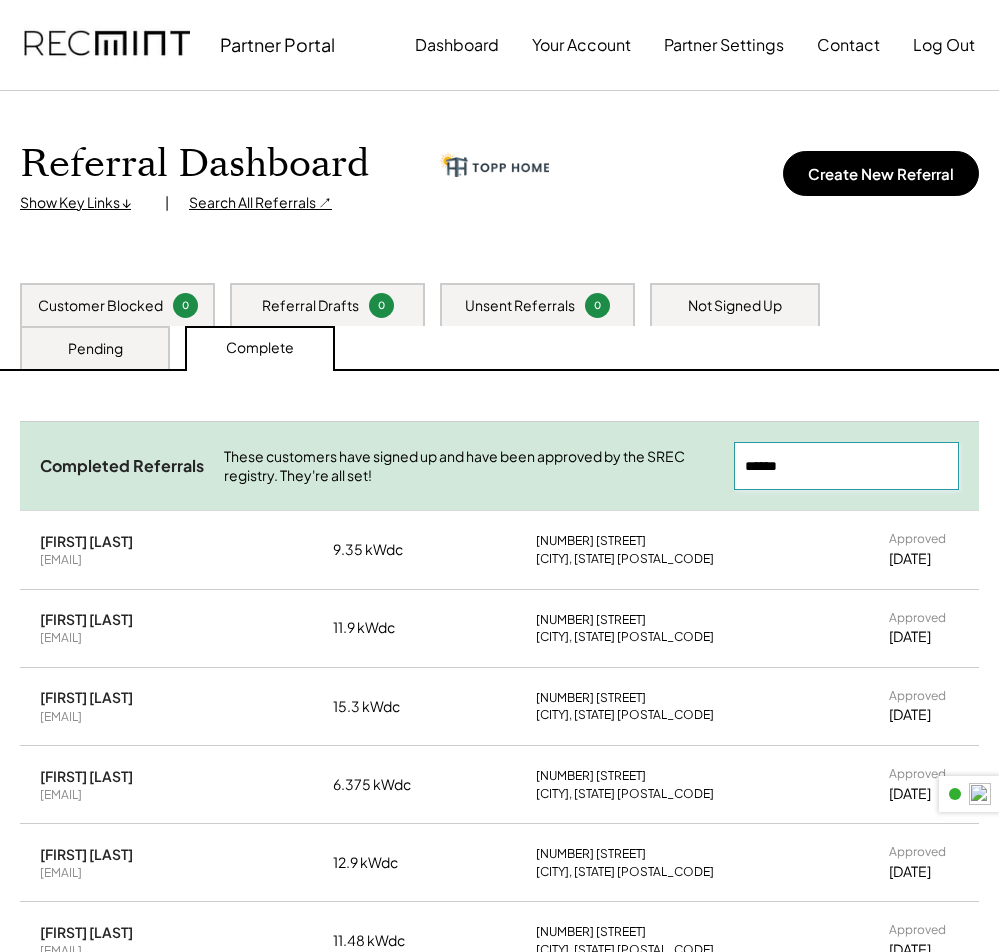 type on "******" 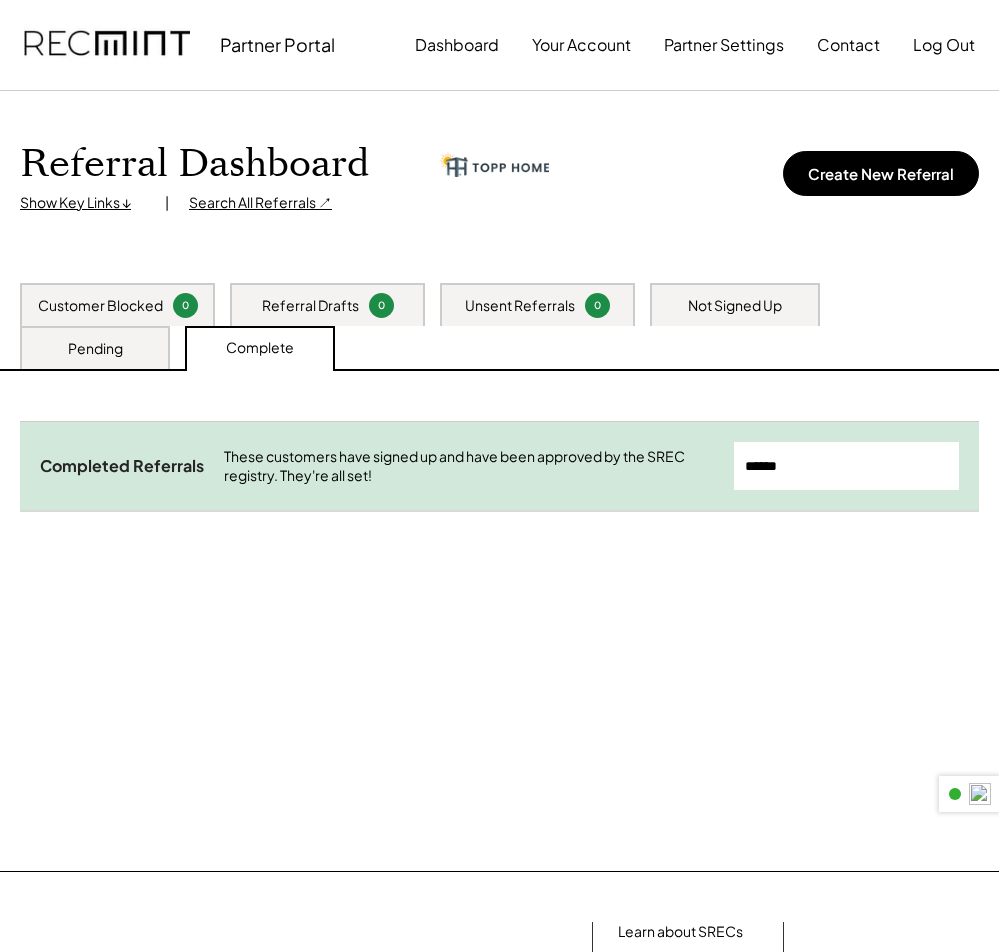 click on "Not Signed Up" at bounding box center (735, 304) 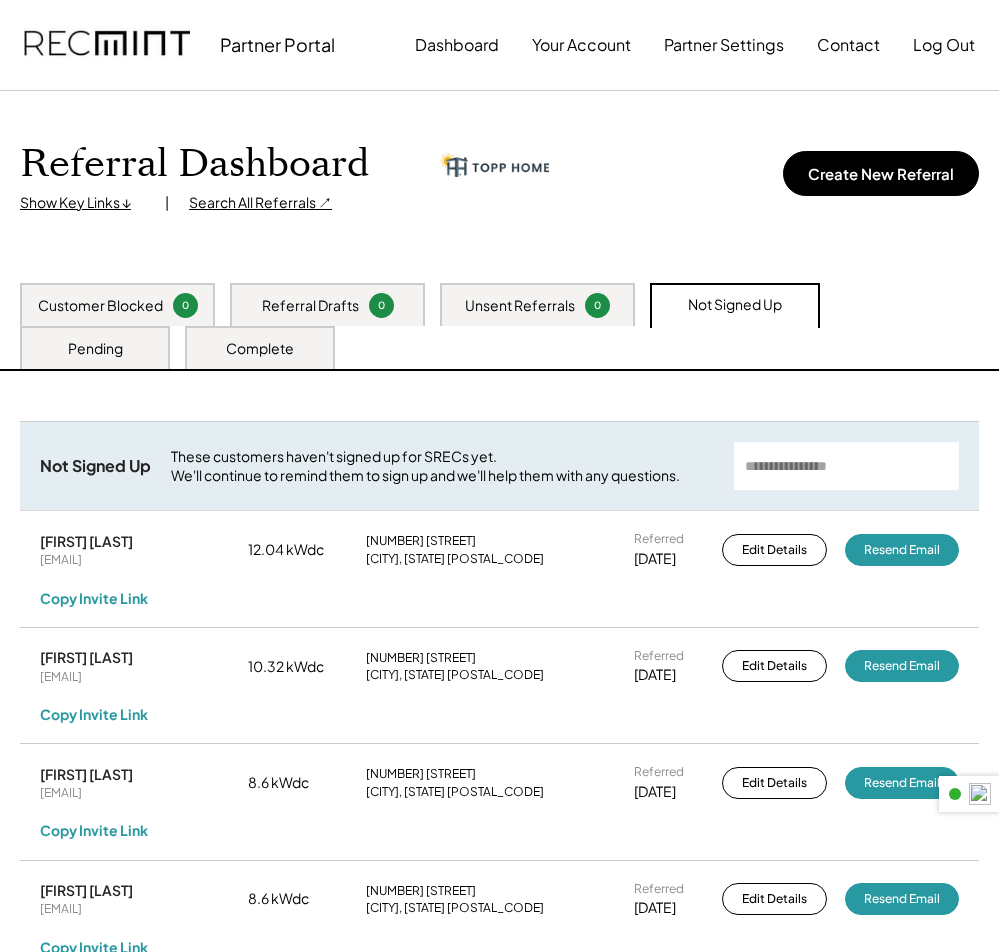 click on "Not Signed Up These customers haven't signed up for SRECs yet.
We'll continue to remind them to sign up and we'll help them with any questions." at bounding box center [499, 465] 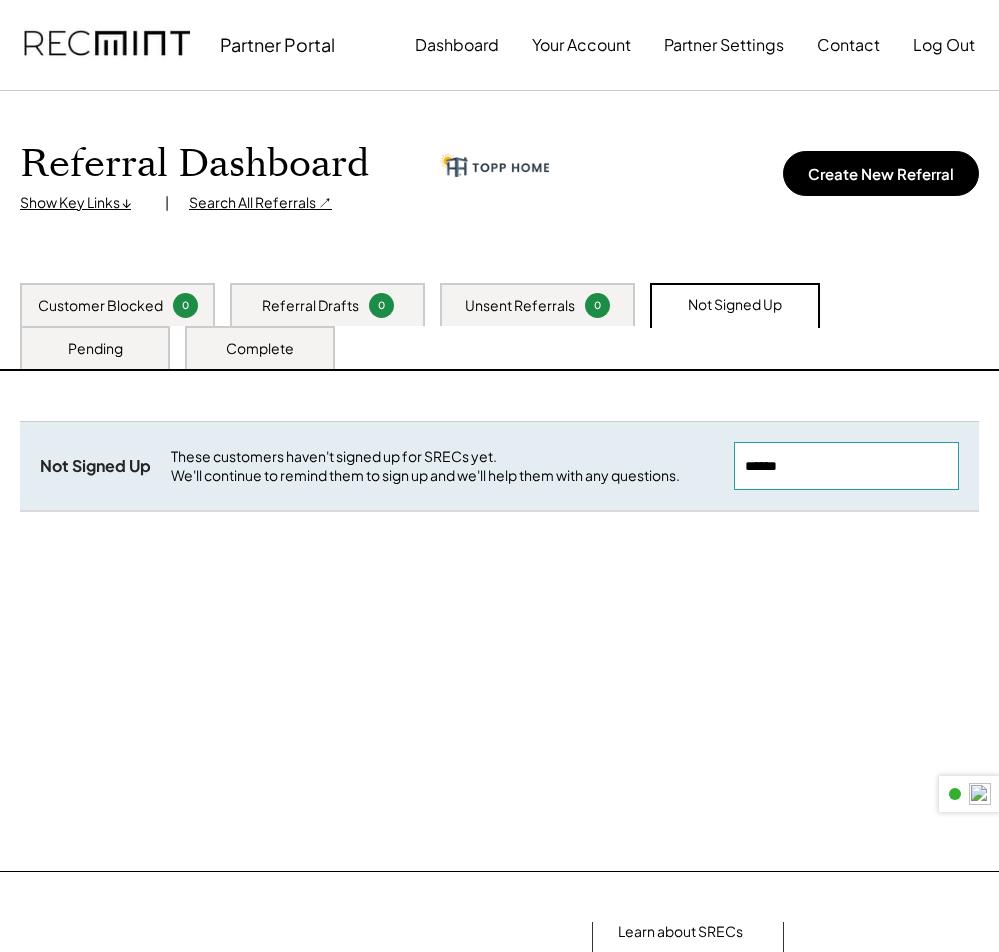 type on "******" 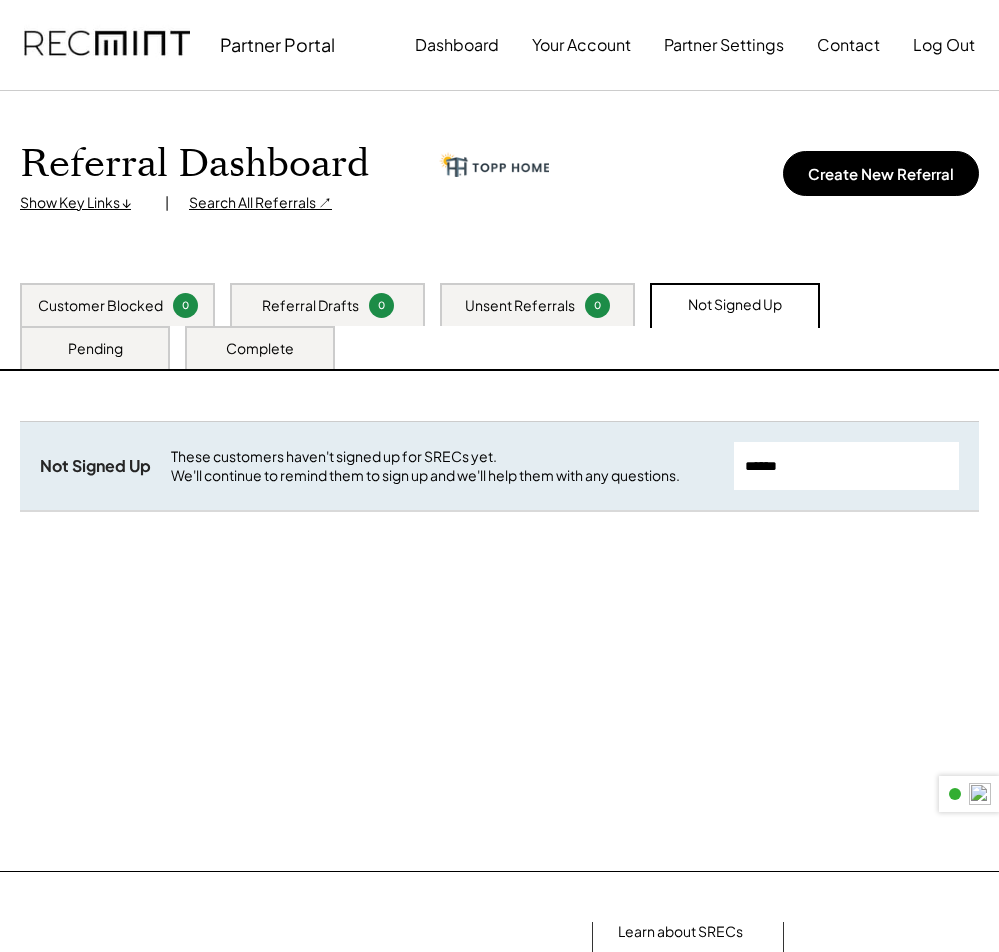 click on "Pending" at bounding box center [95, 347] 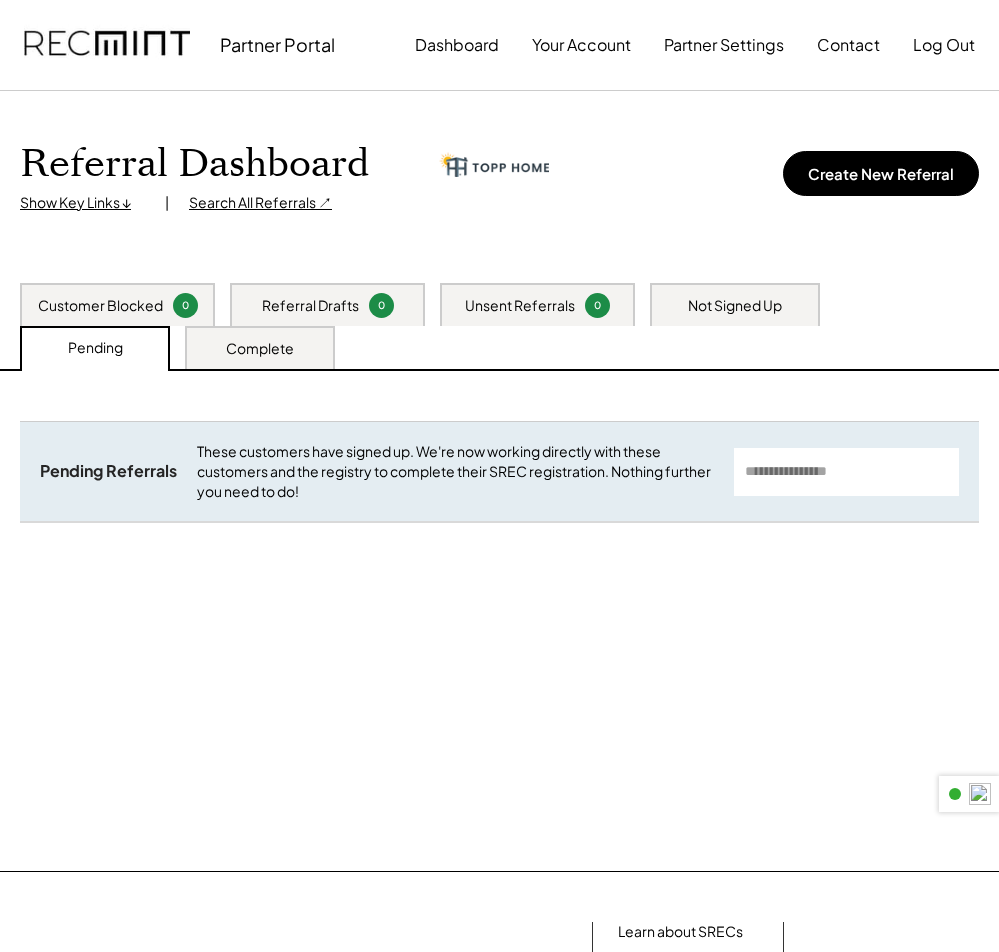 click at bounding box center [846, 472] 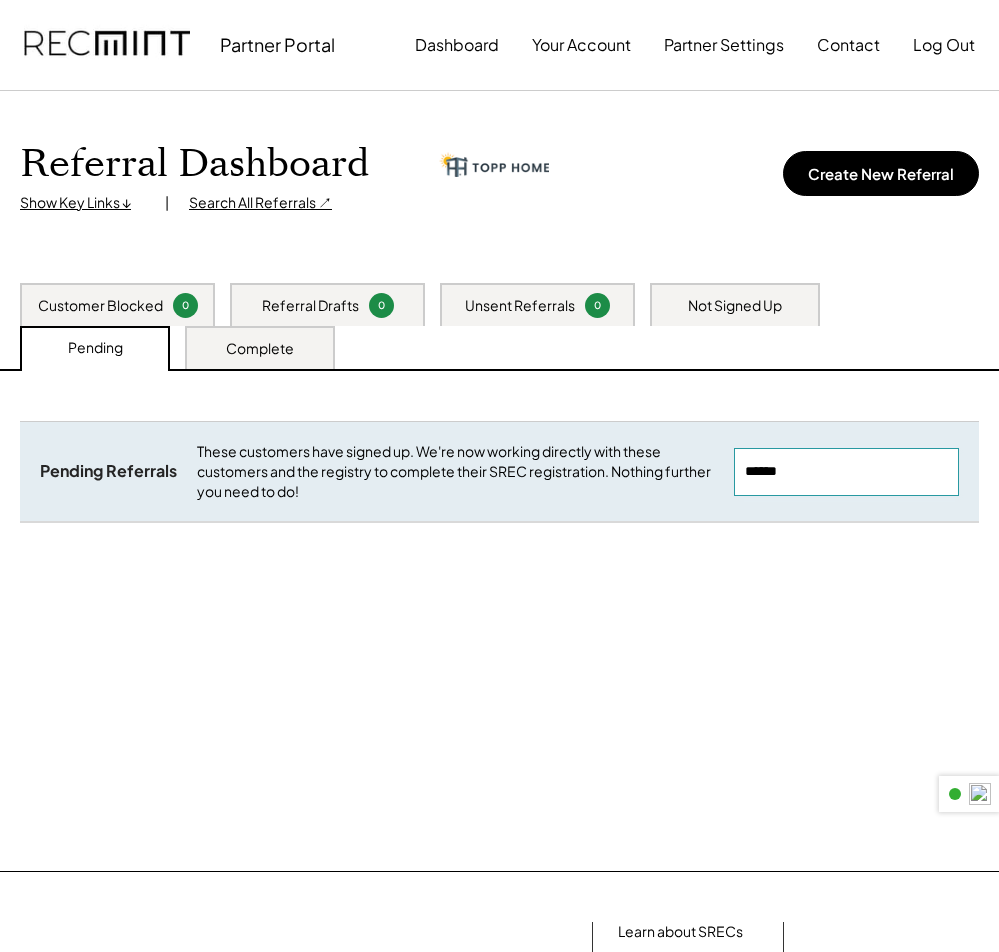 type on "******" 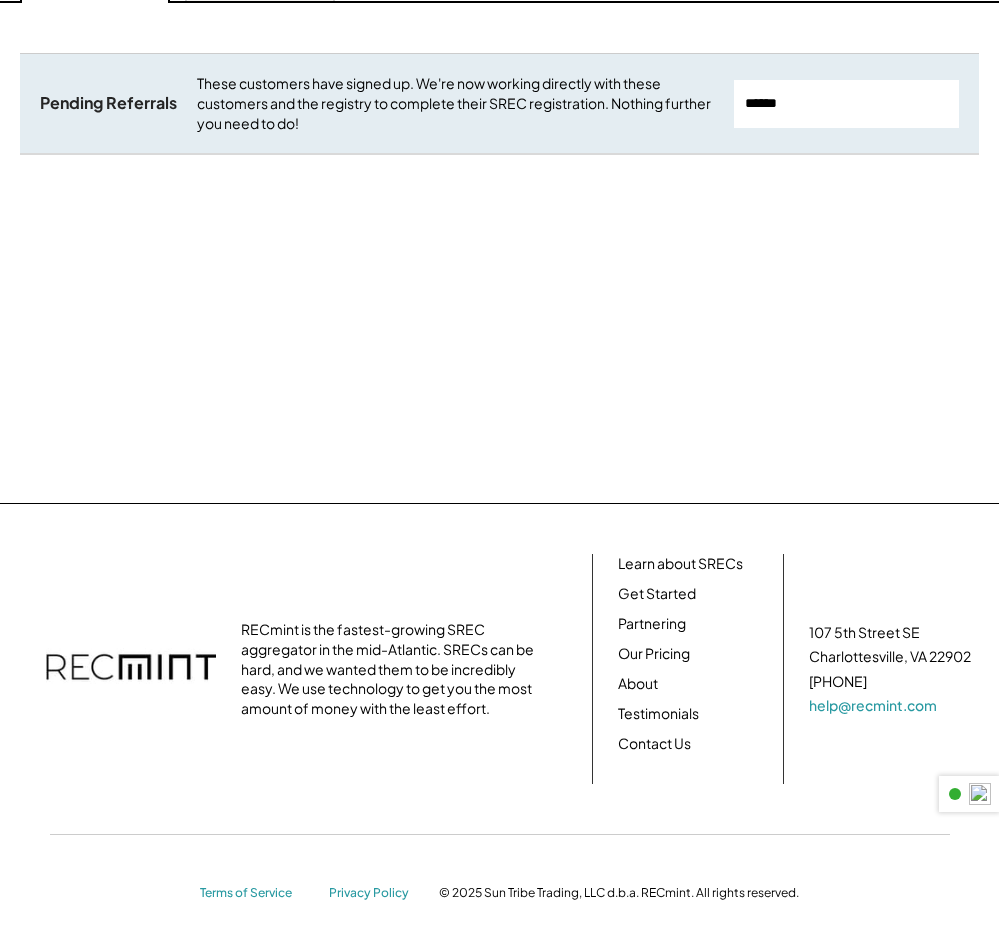 scroll, scrollTop: 0, scrollLeft: 0, axis: both 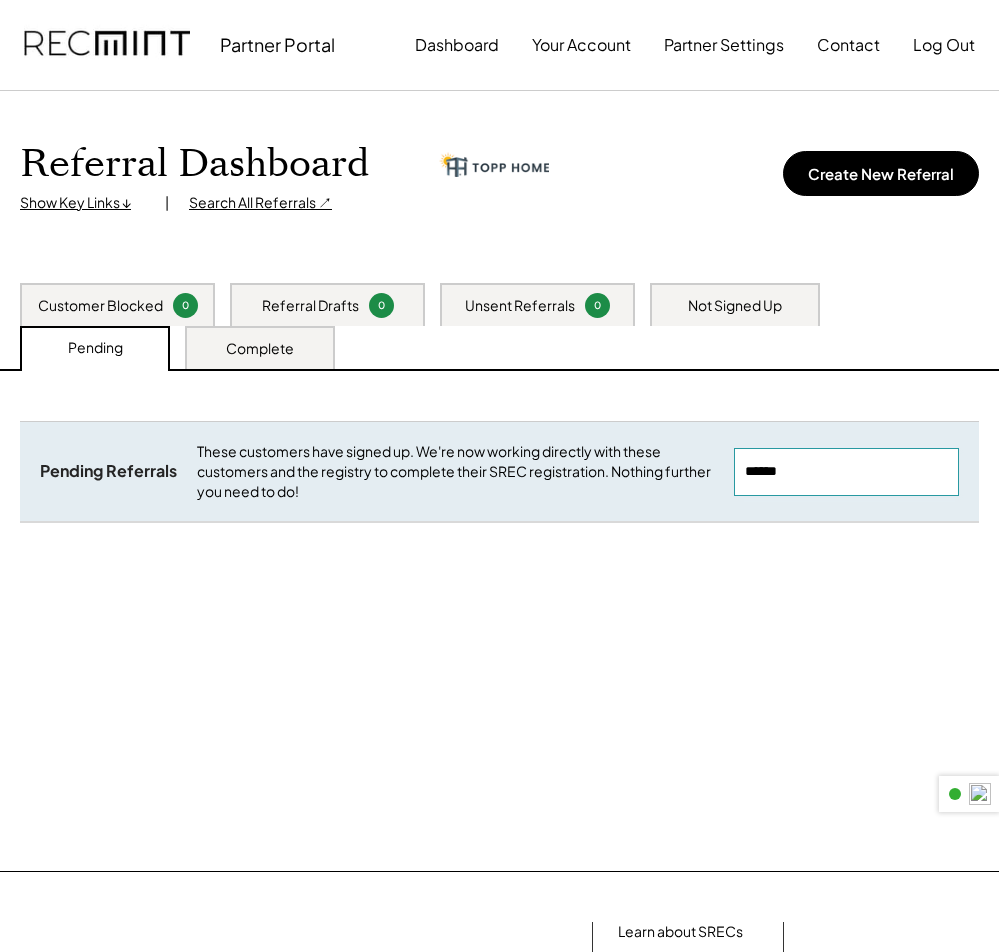 drag, startPoint x: 701, startPoint y: 461, endPoint x: 358, endPoint y: 476, distance: 343.32782 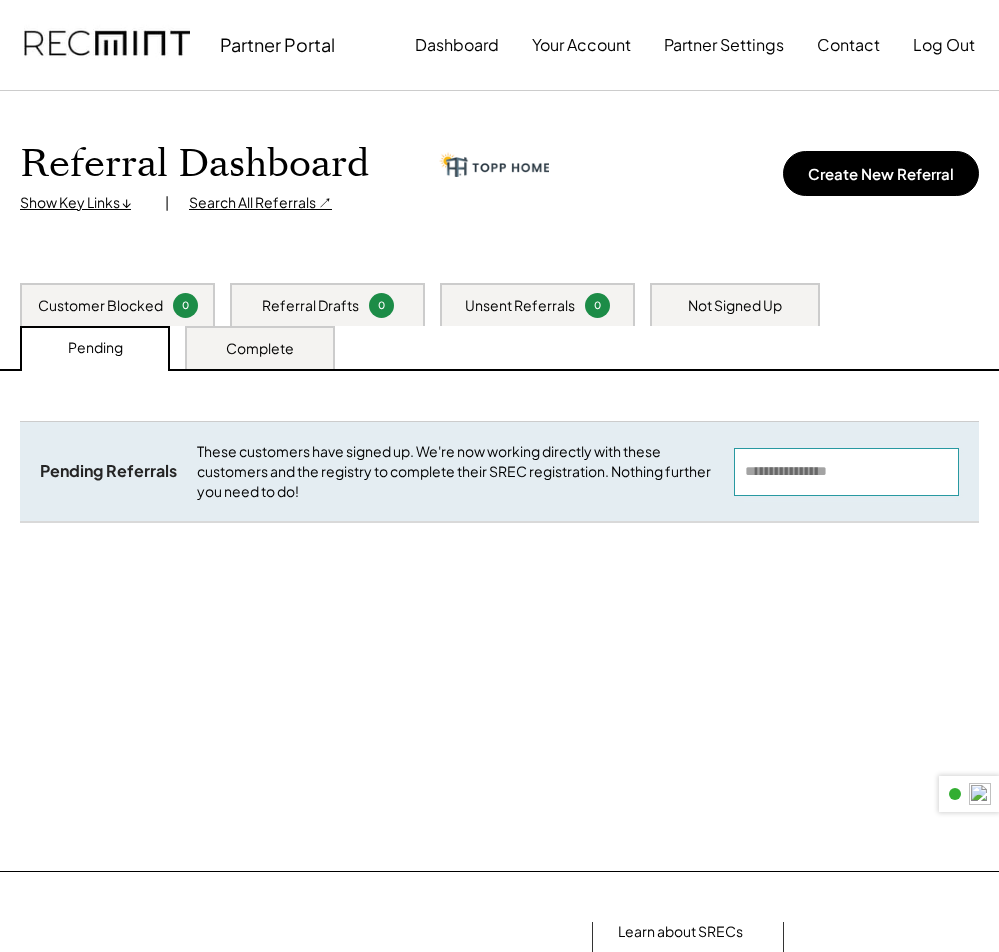 type 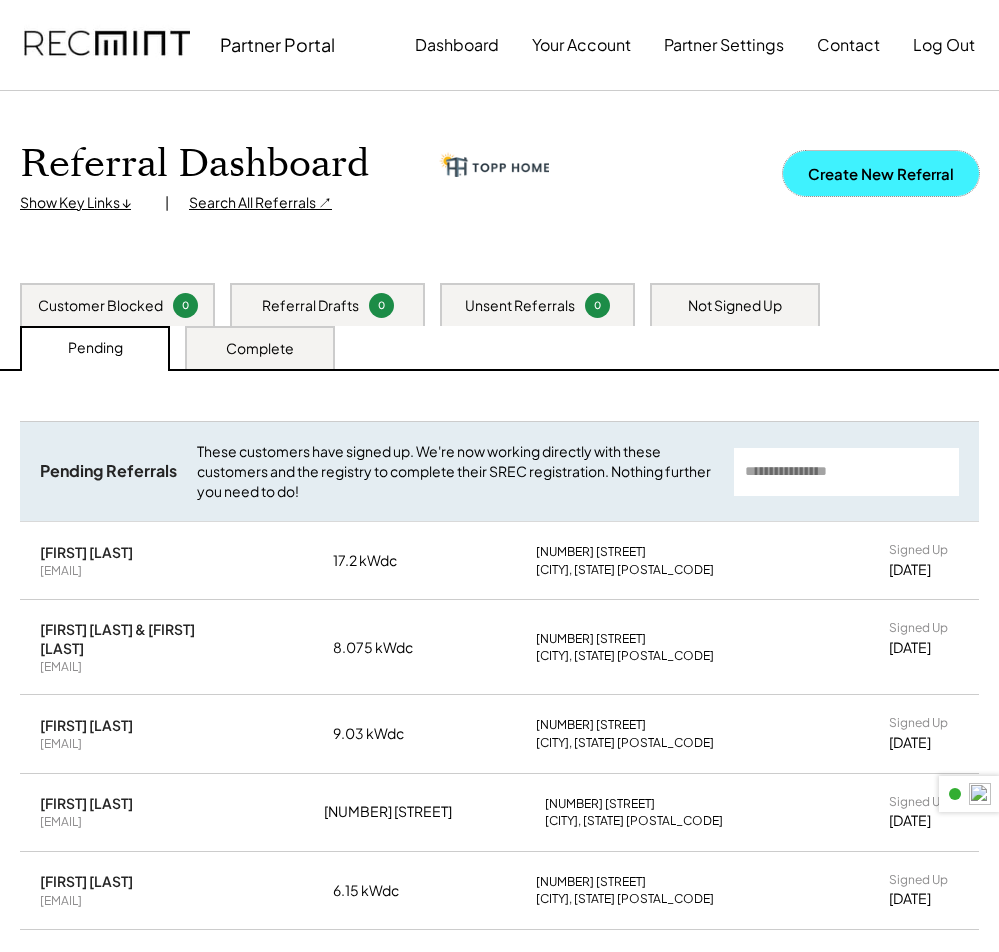 click on "Create New Referral" at bounding box center [881, 173] 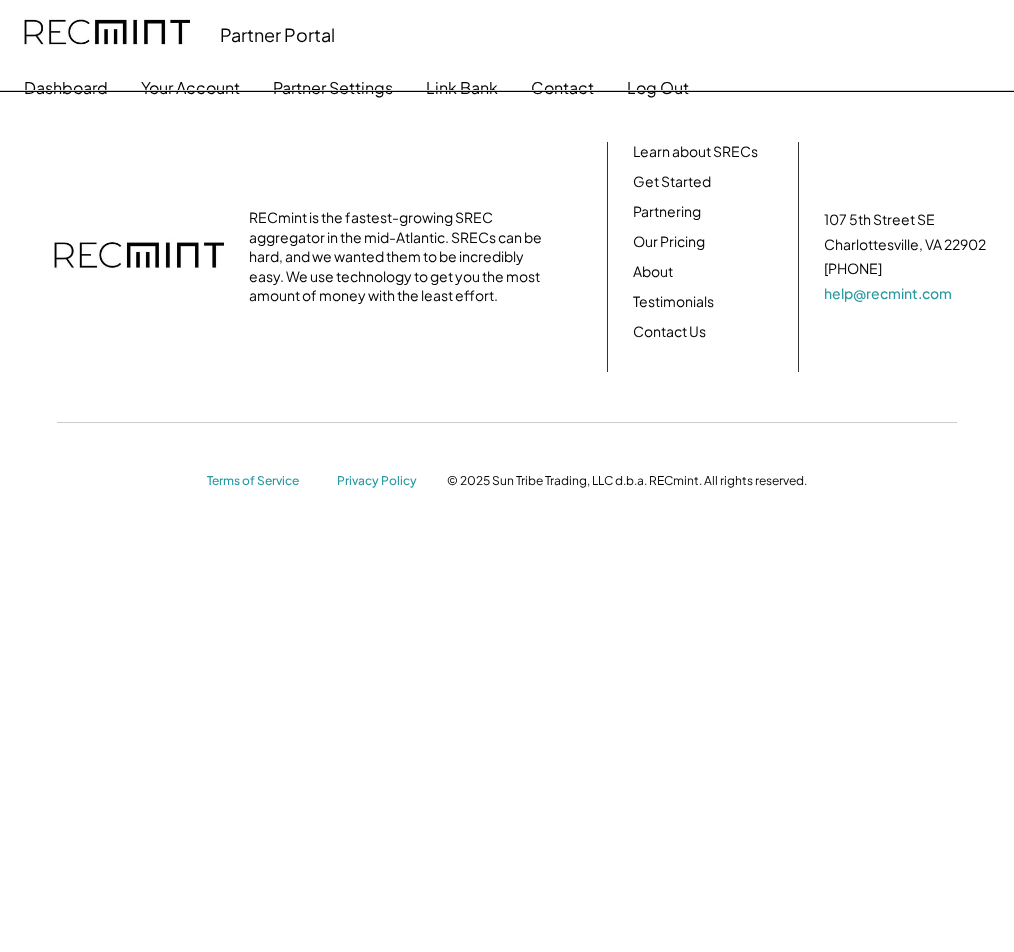 scroll, scrollTop: 0, scrollLeft: 0, axis: both 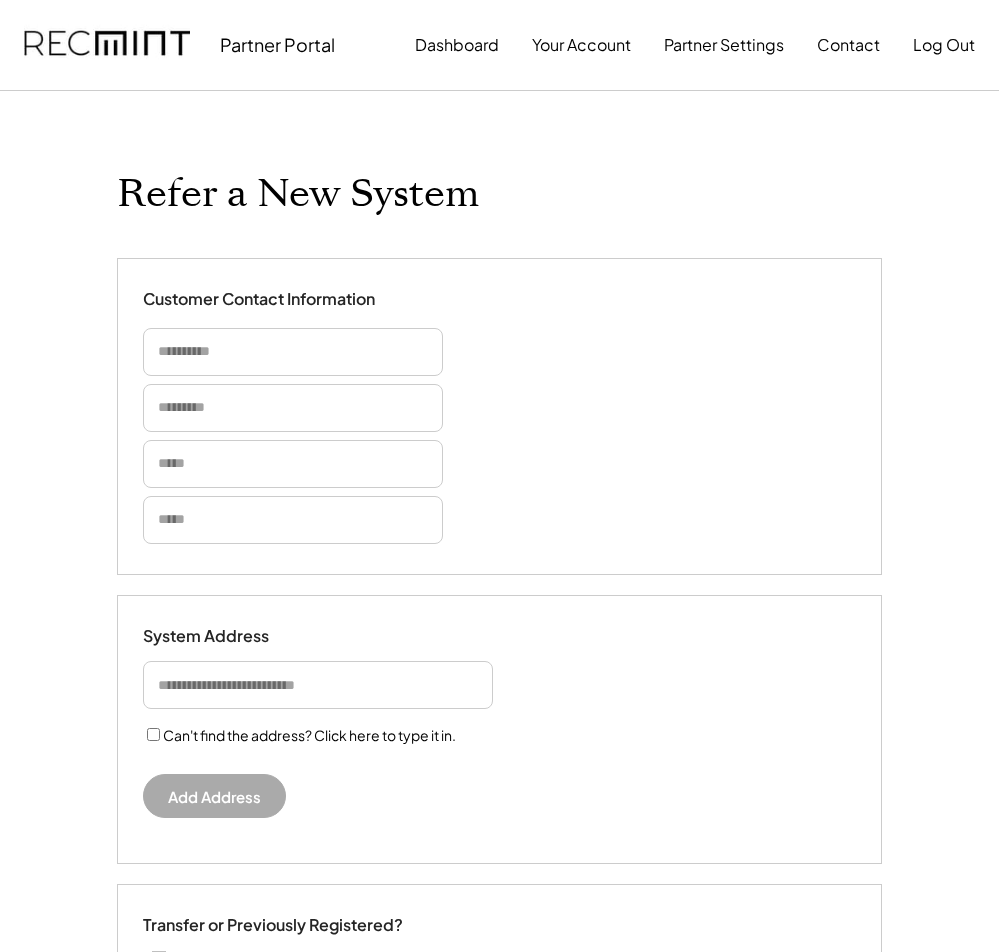 click at bounding box center [293, 352] 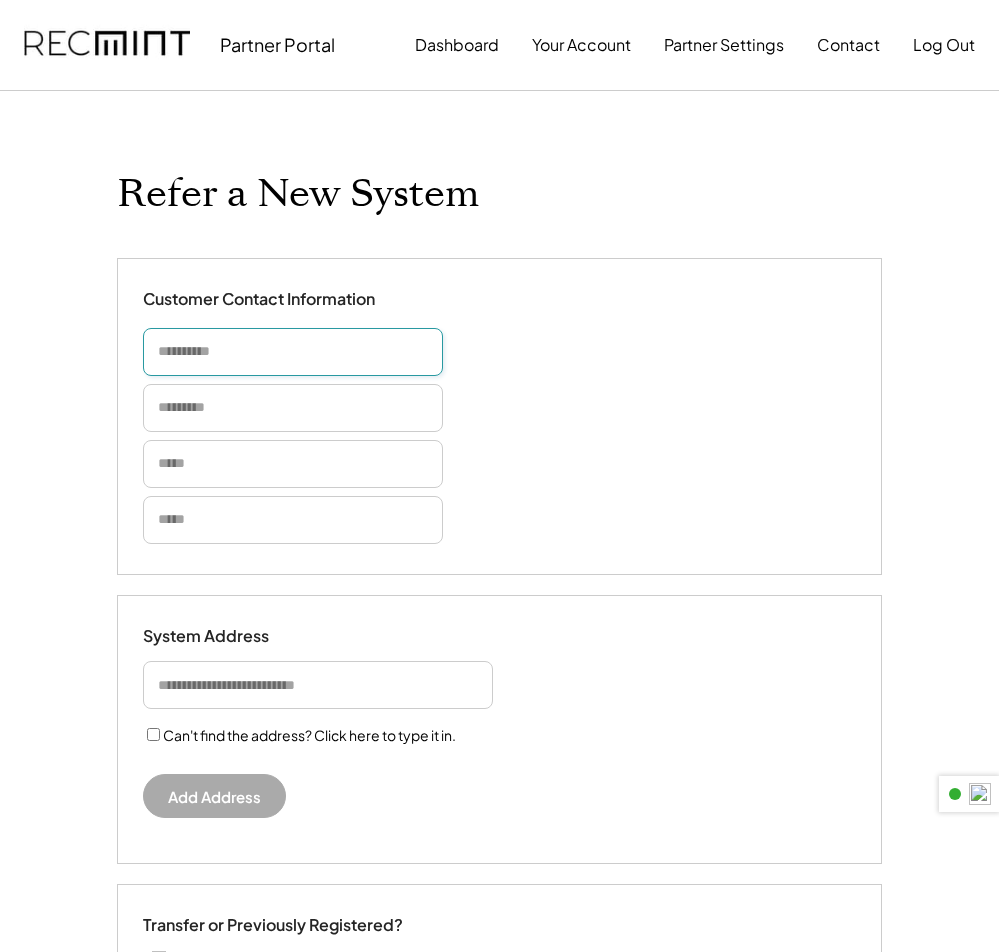 type 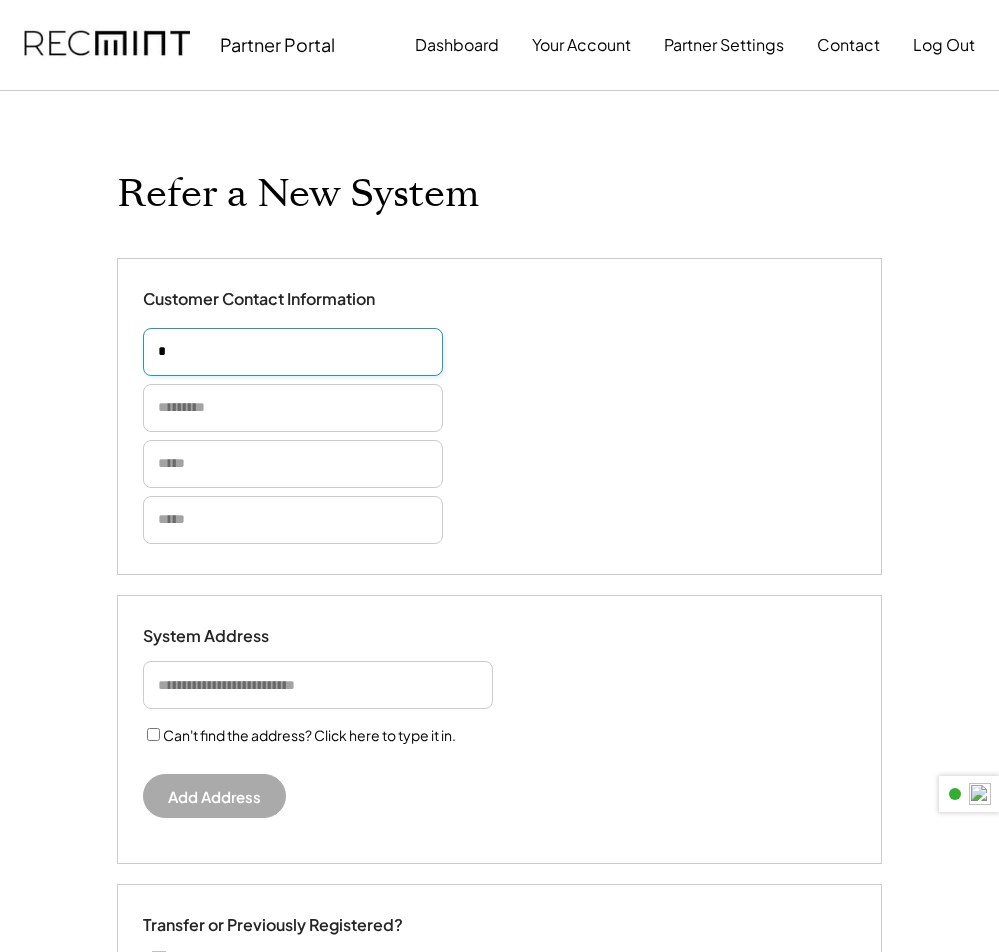 type on "**" 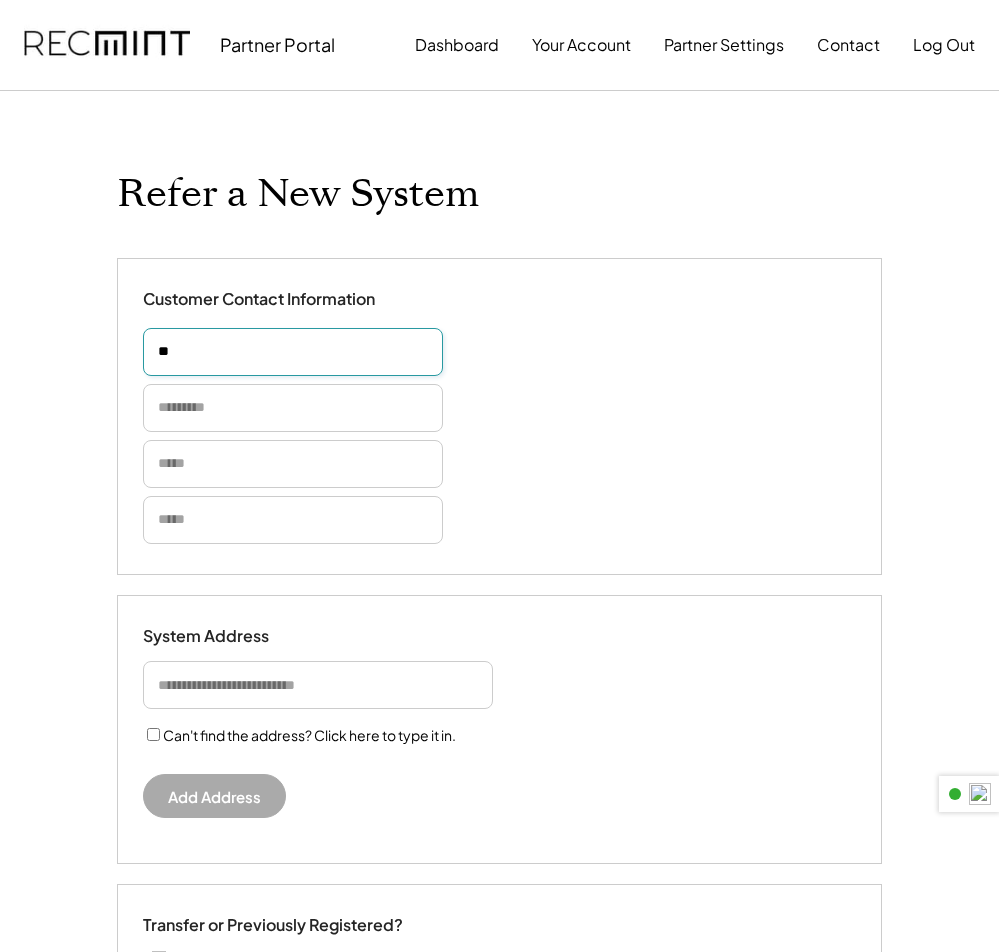 select on "**********" 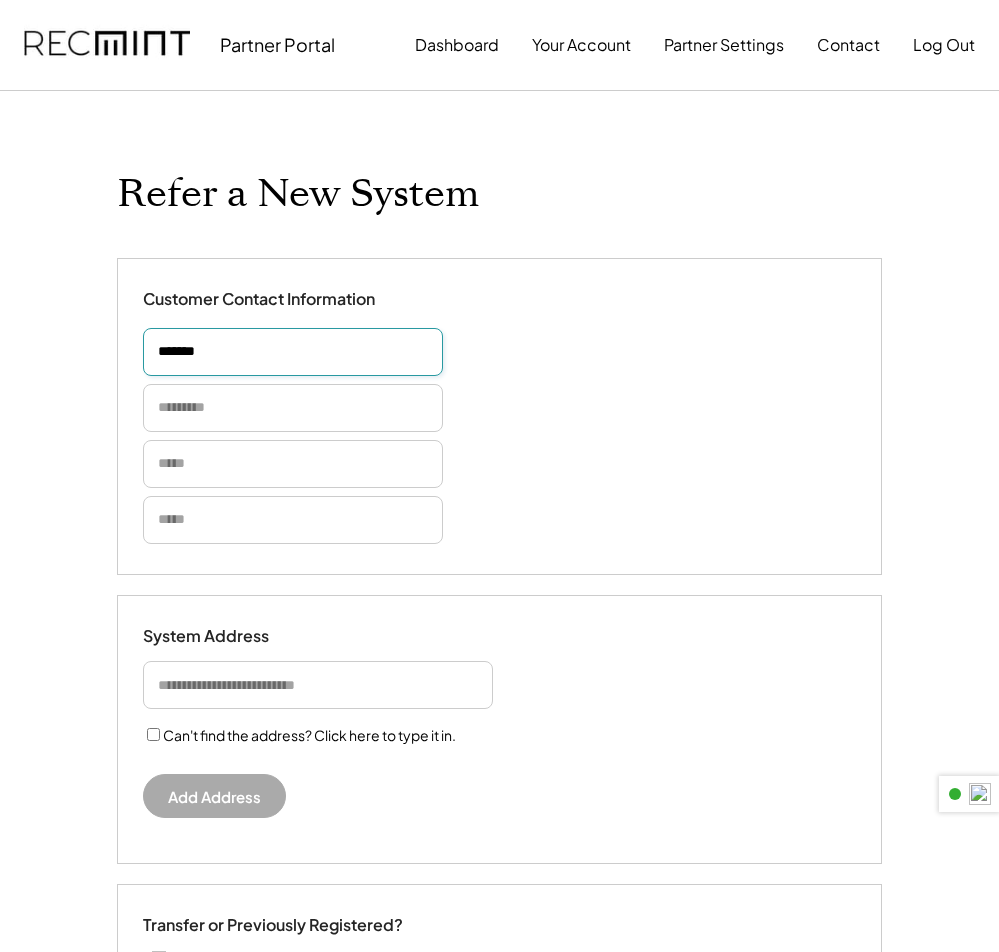 type on "******" 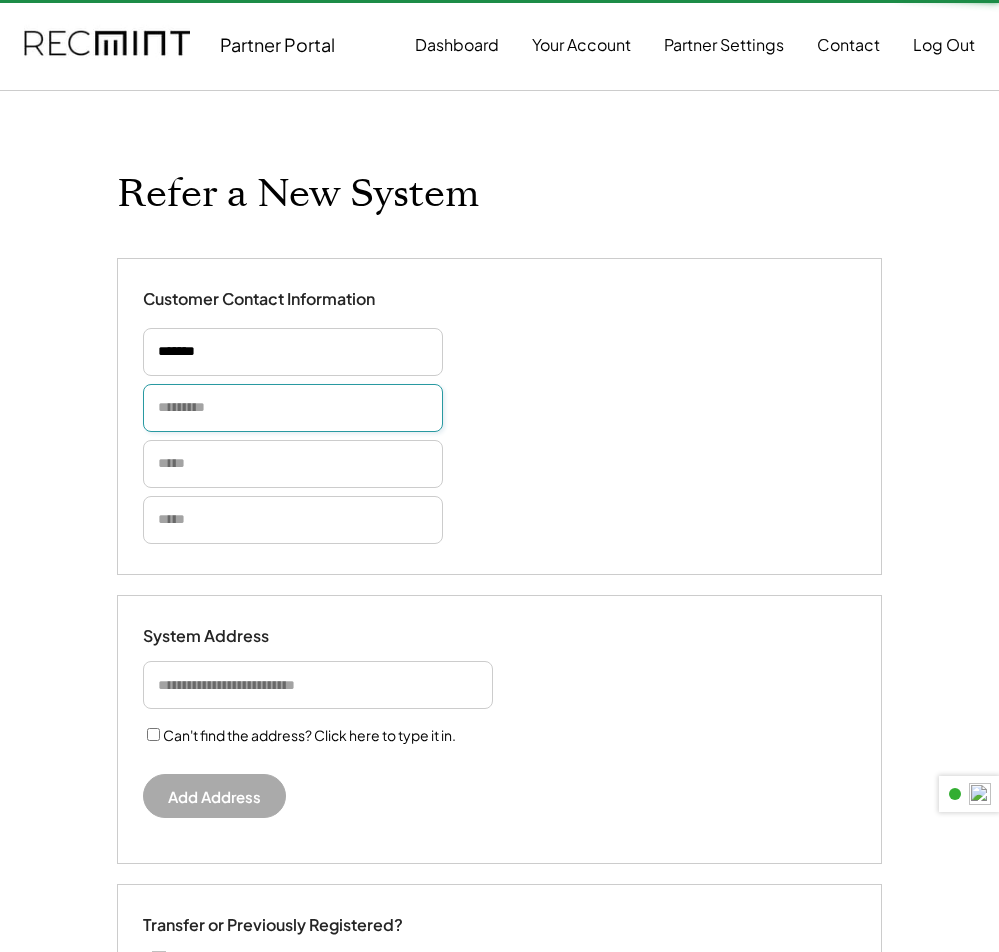 type 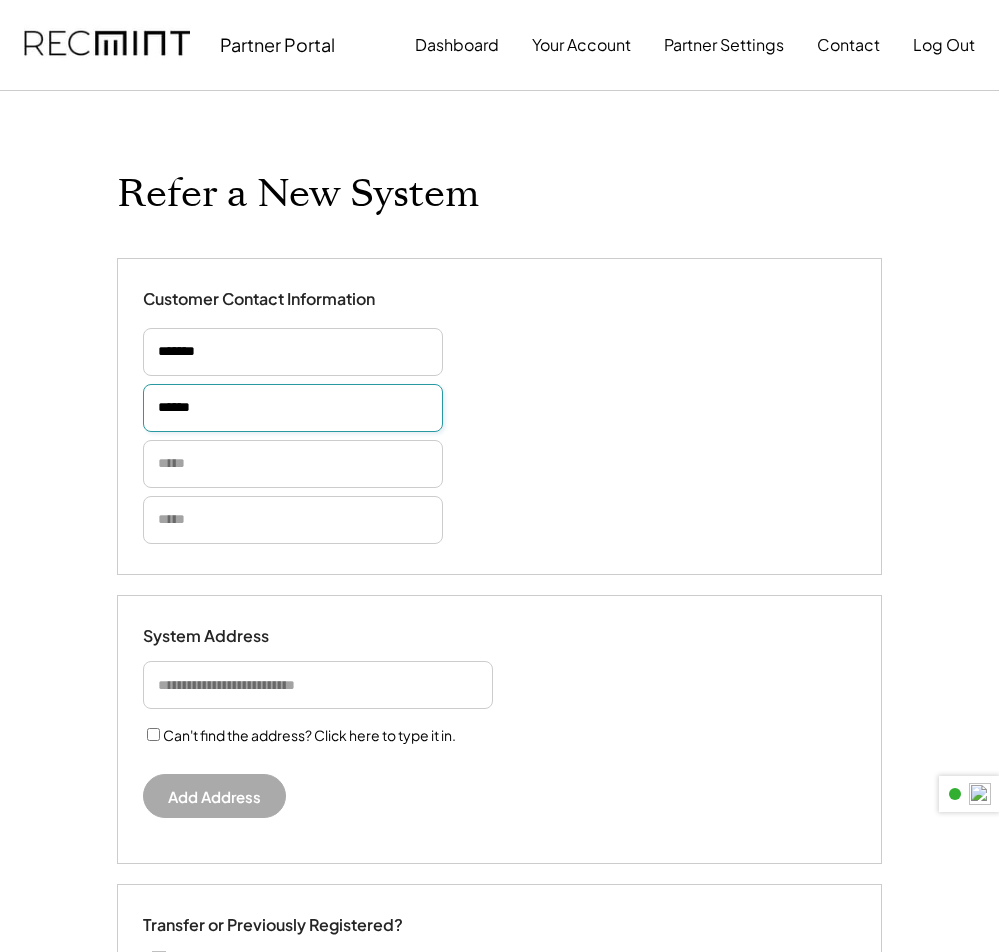 type on "******" 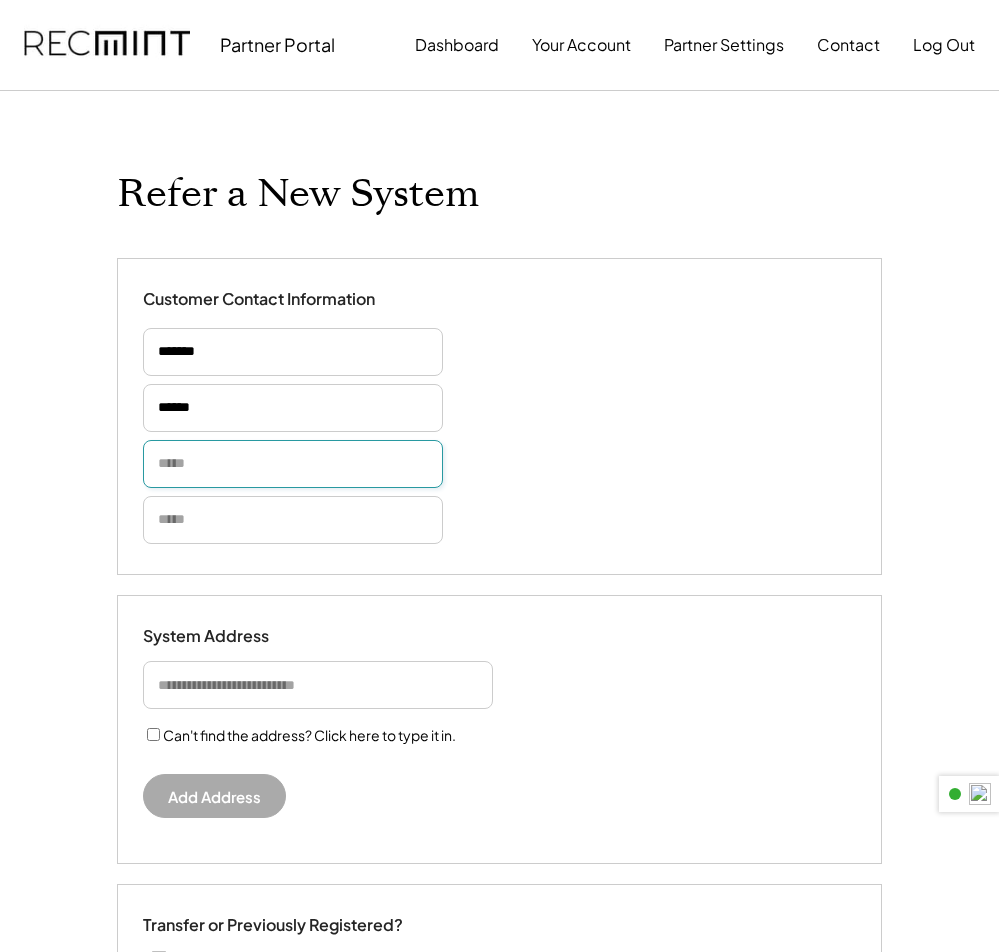 type 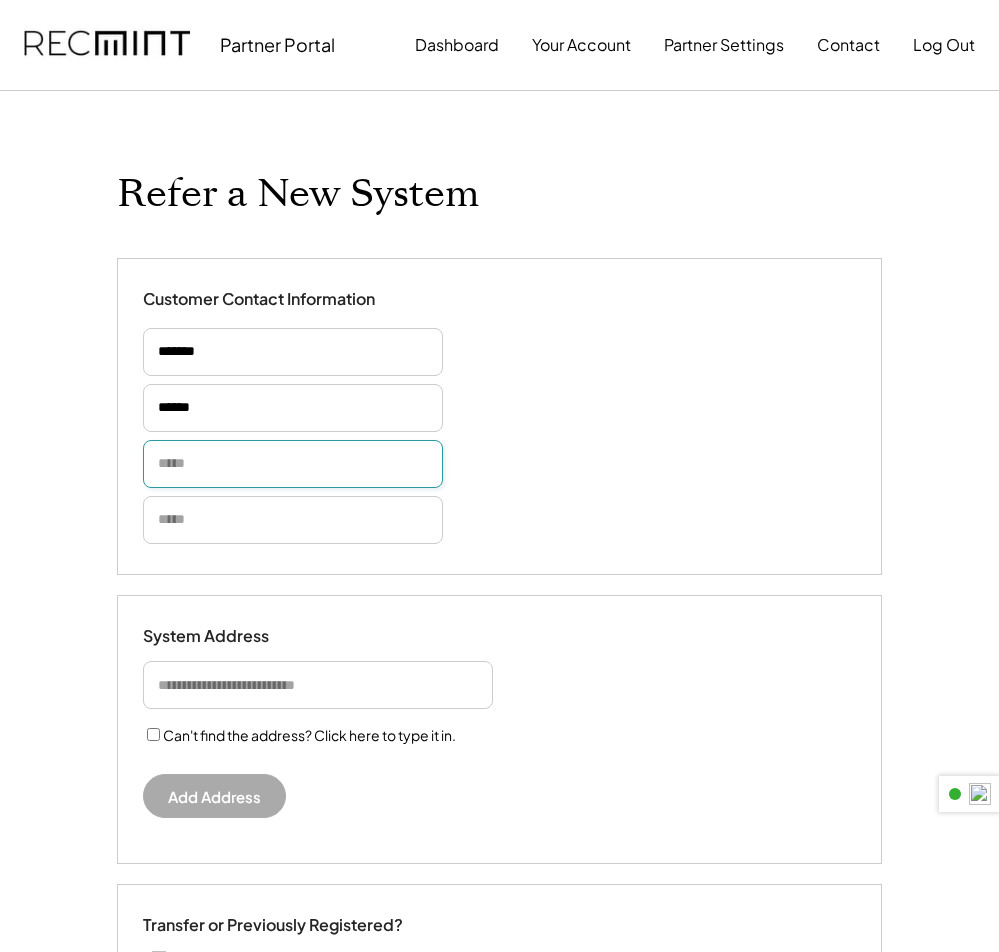 click at bounding box center [293, 464] 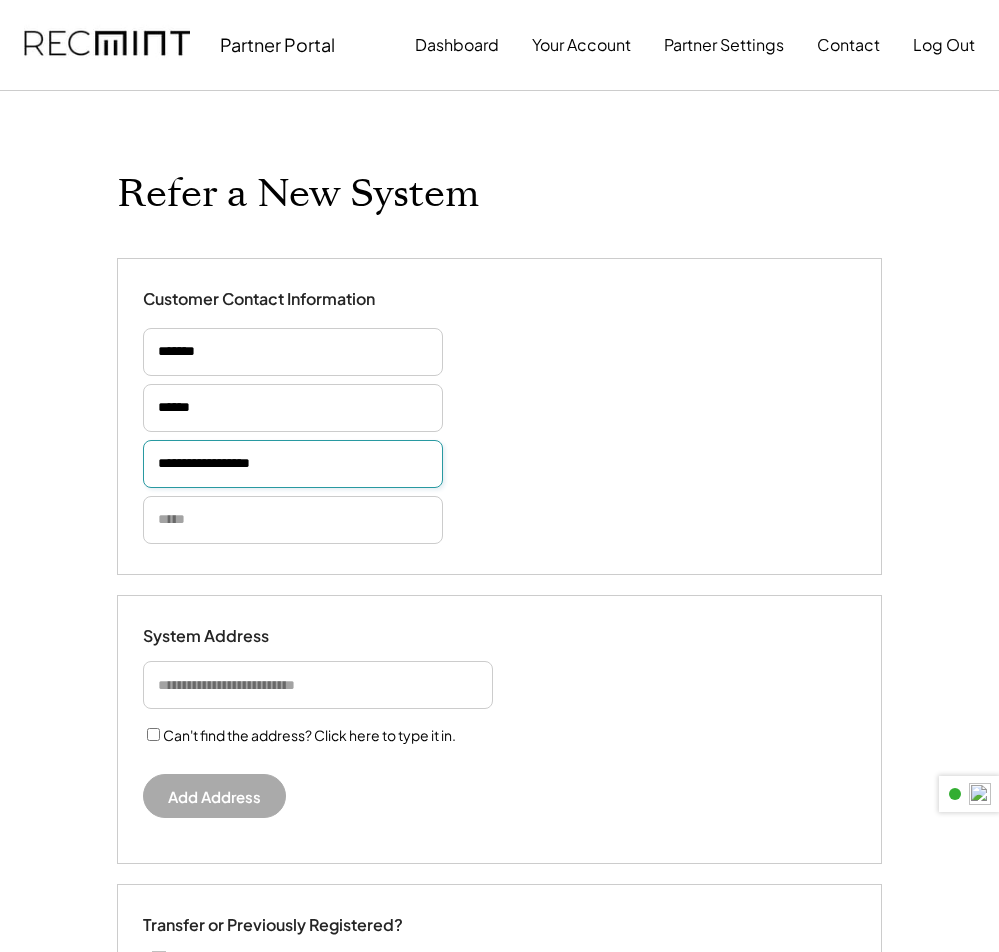 type on "**********" 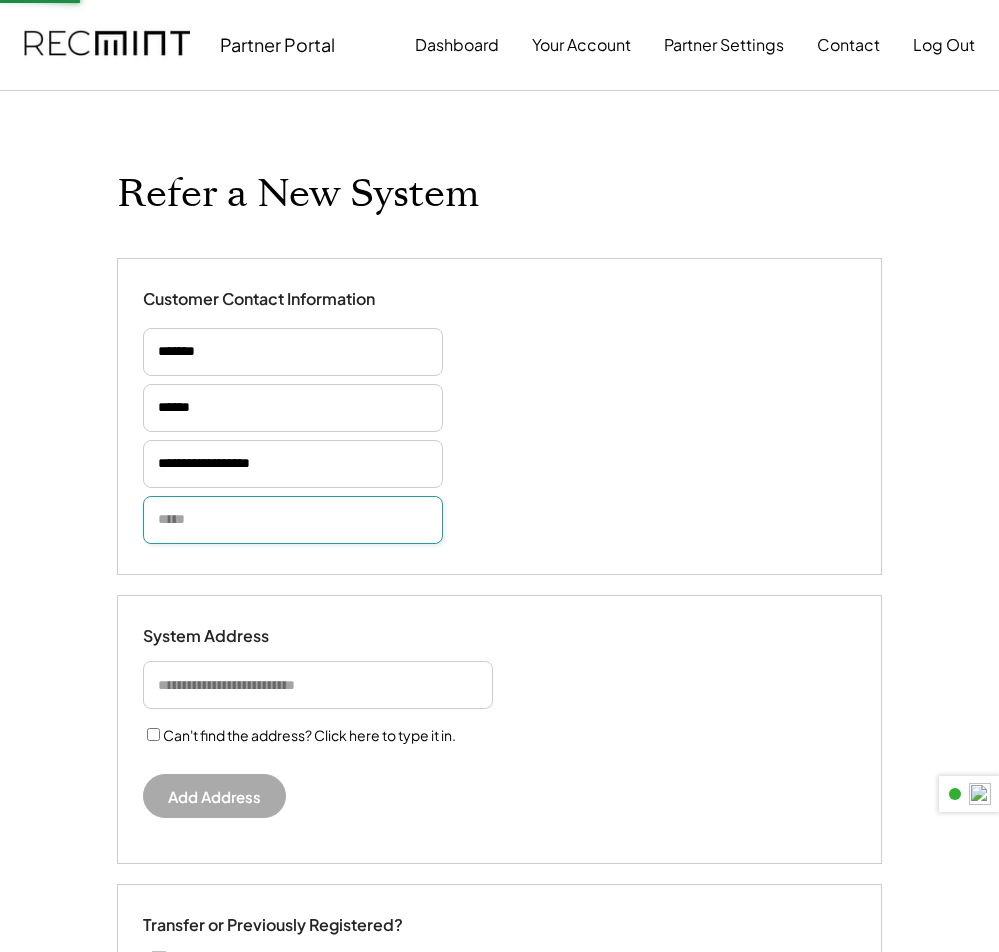 type 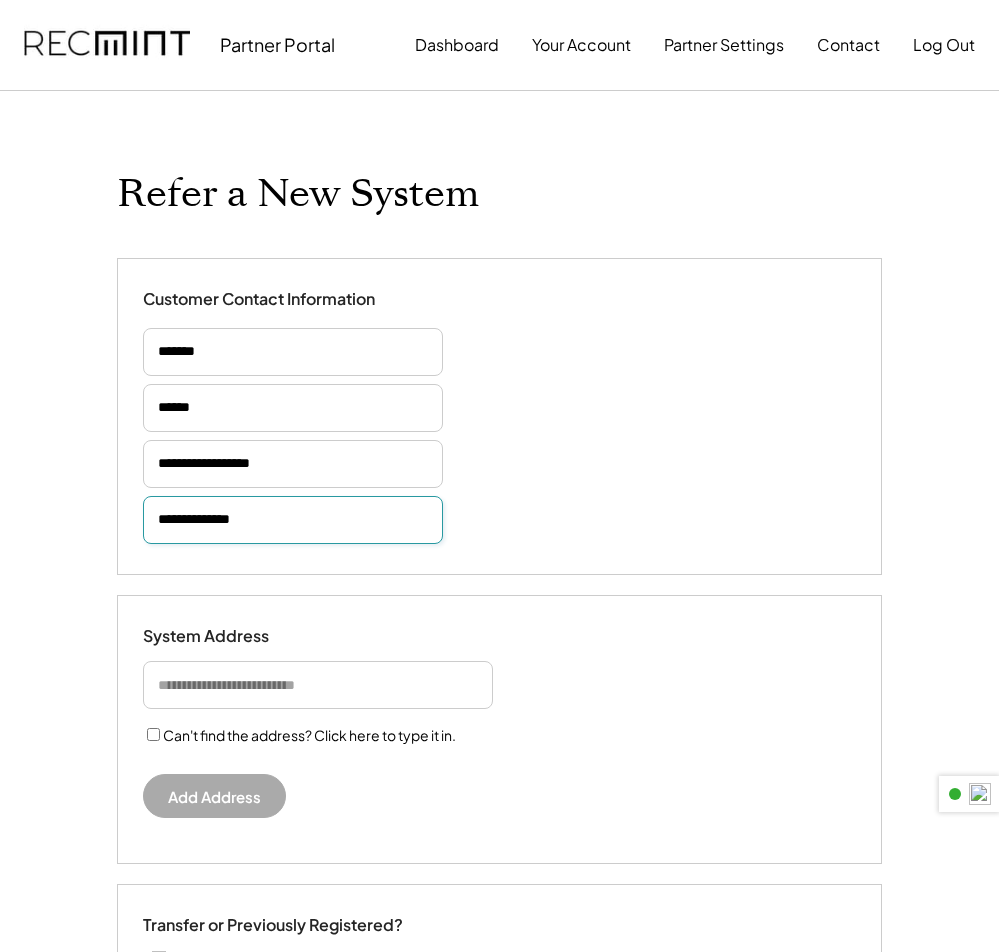 type on "**********" 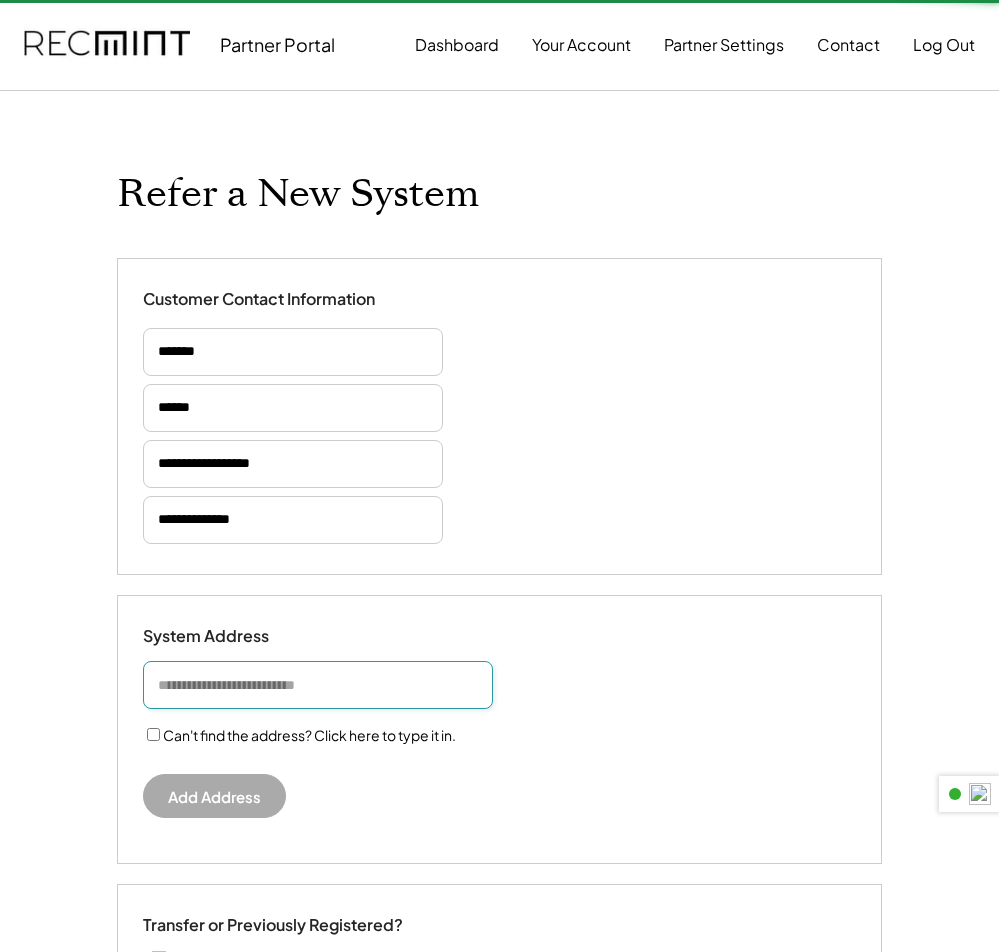 type 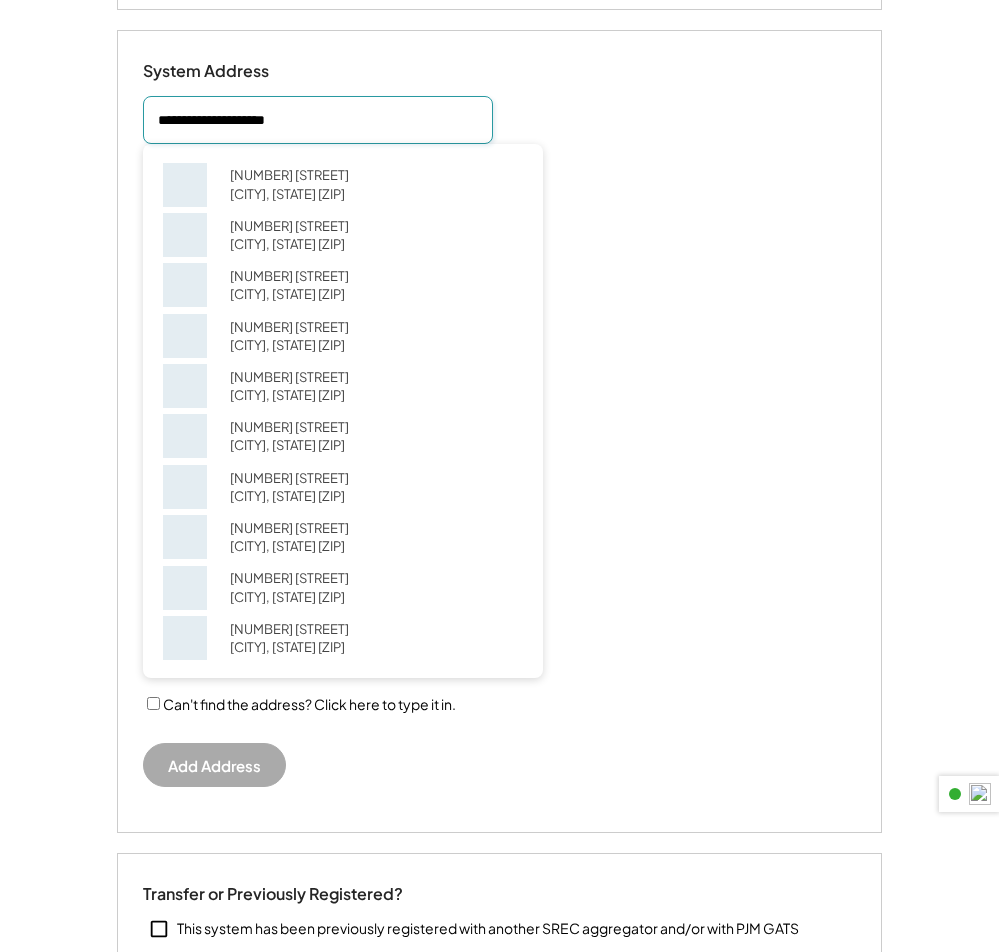 scroll, scrollTop: 600, scrollLeft: 0, axis: vertical 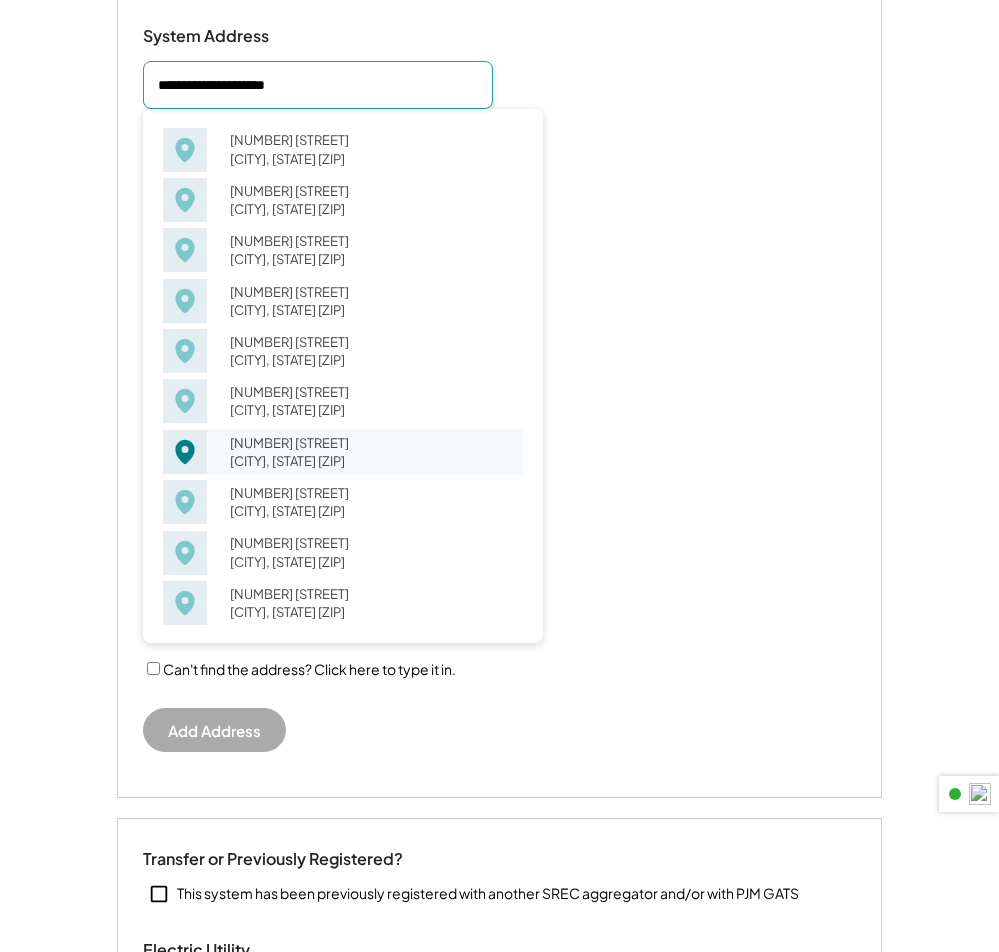 click on "213 E Maple St
Palmyra, PA 17078" at bounding box center (370, 452) 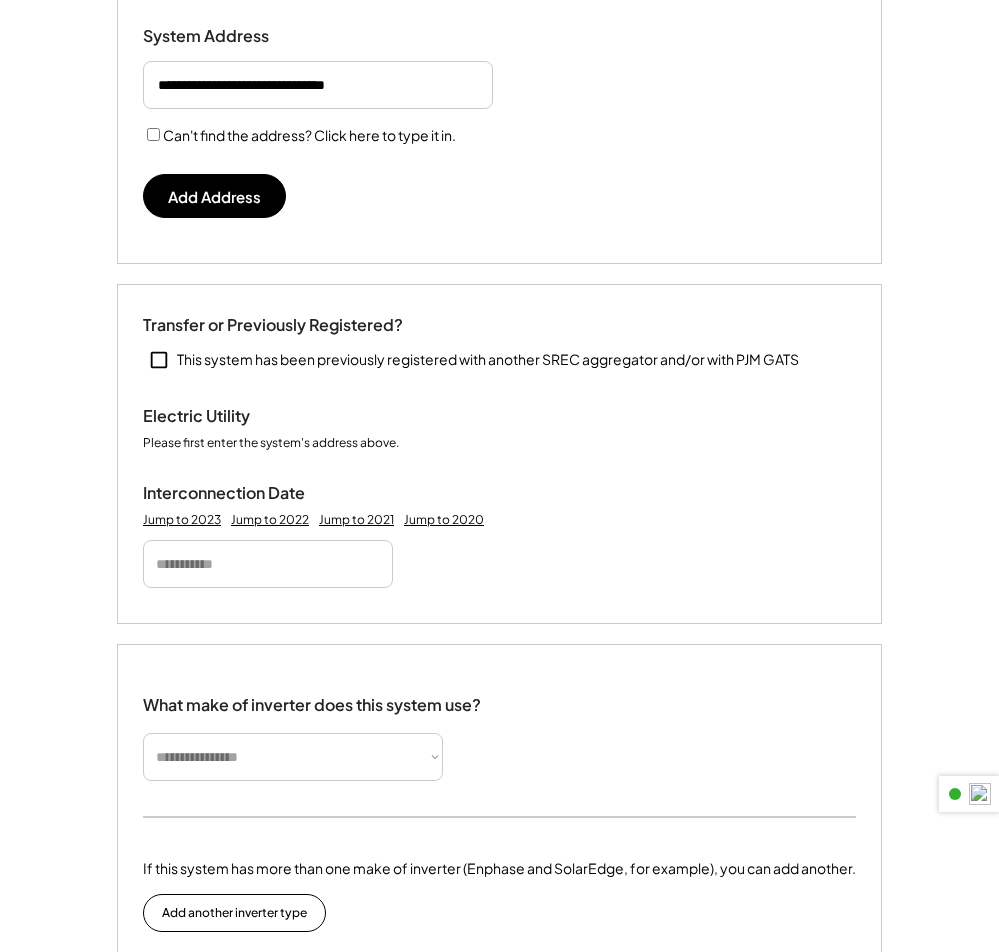scroll, scrollTop: 500, scrollLeft: 0, axis: vertical 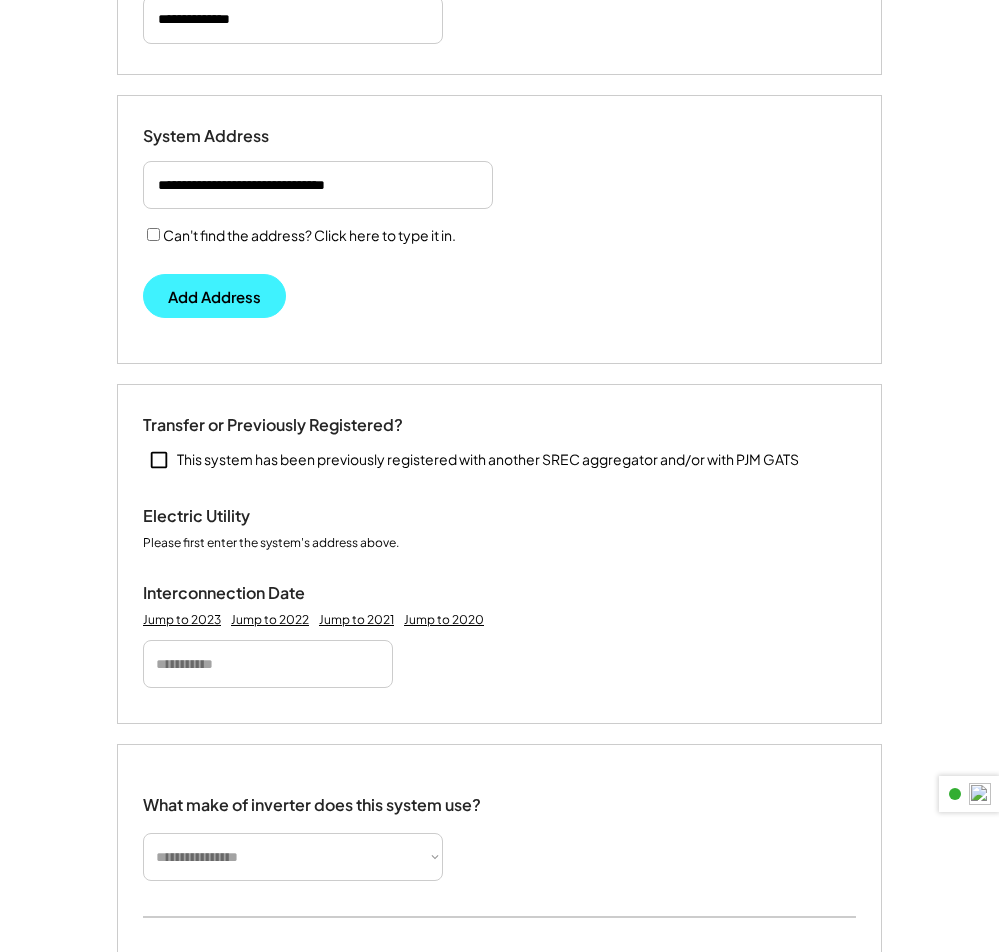 click on "Add Address" at bounding box center (214, 296) 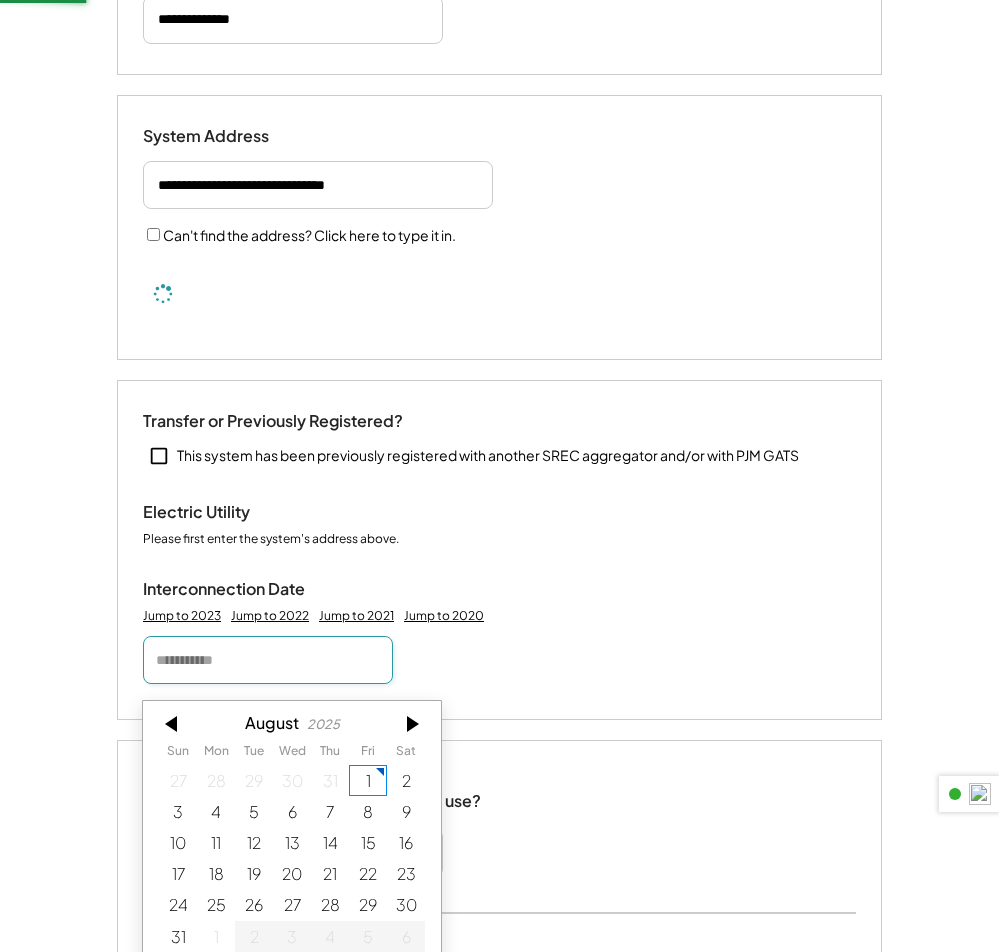 click at bounding box center [268, 660] 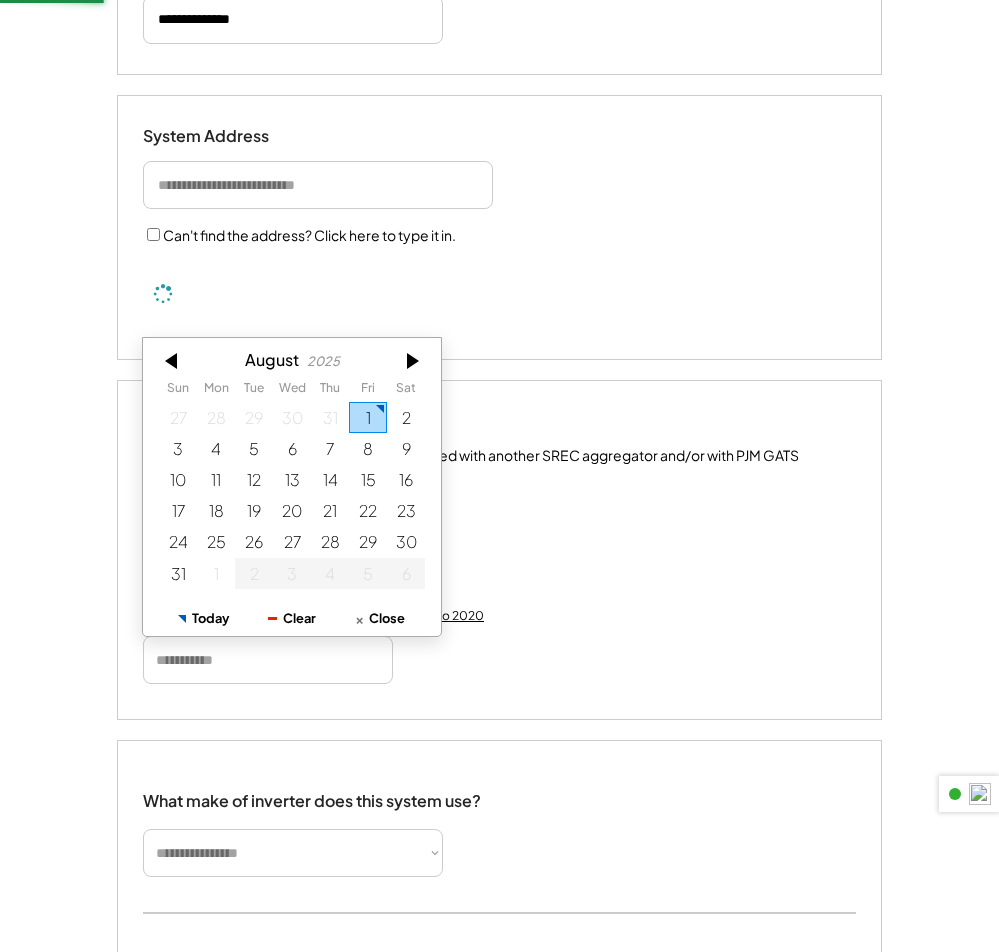 type 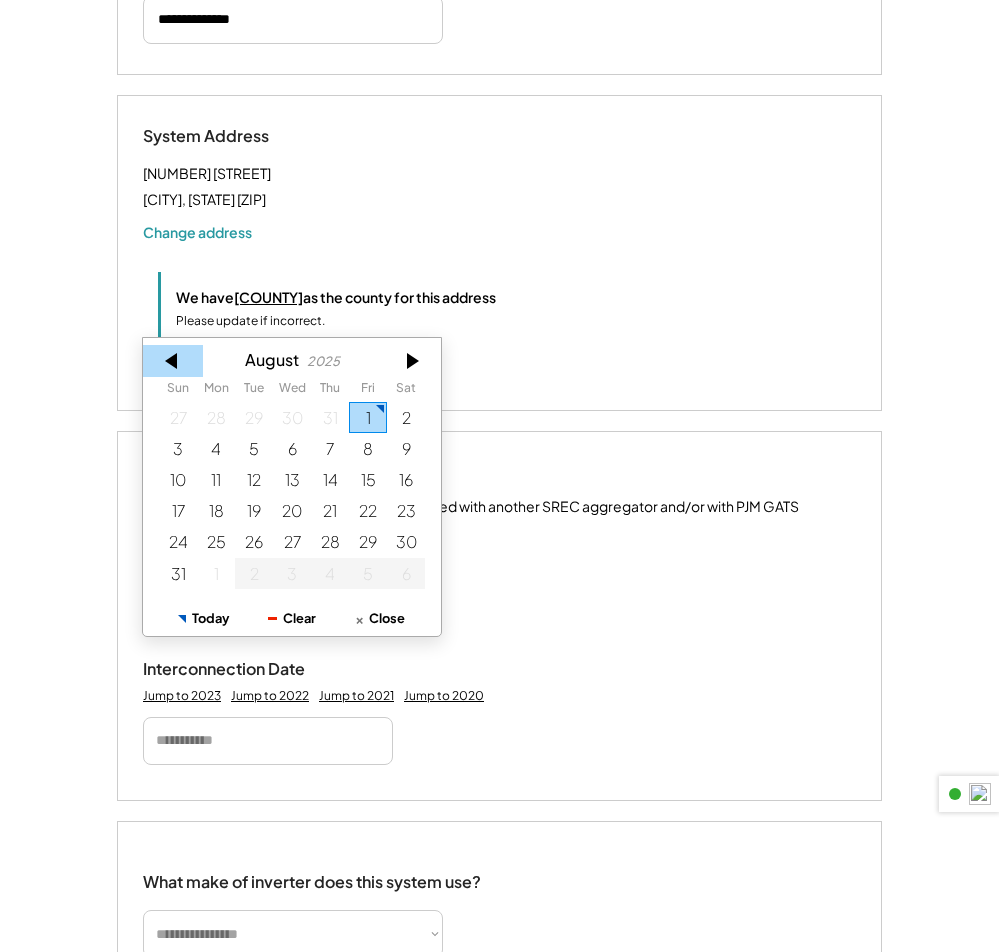 click at bounding box center (173, 360) 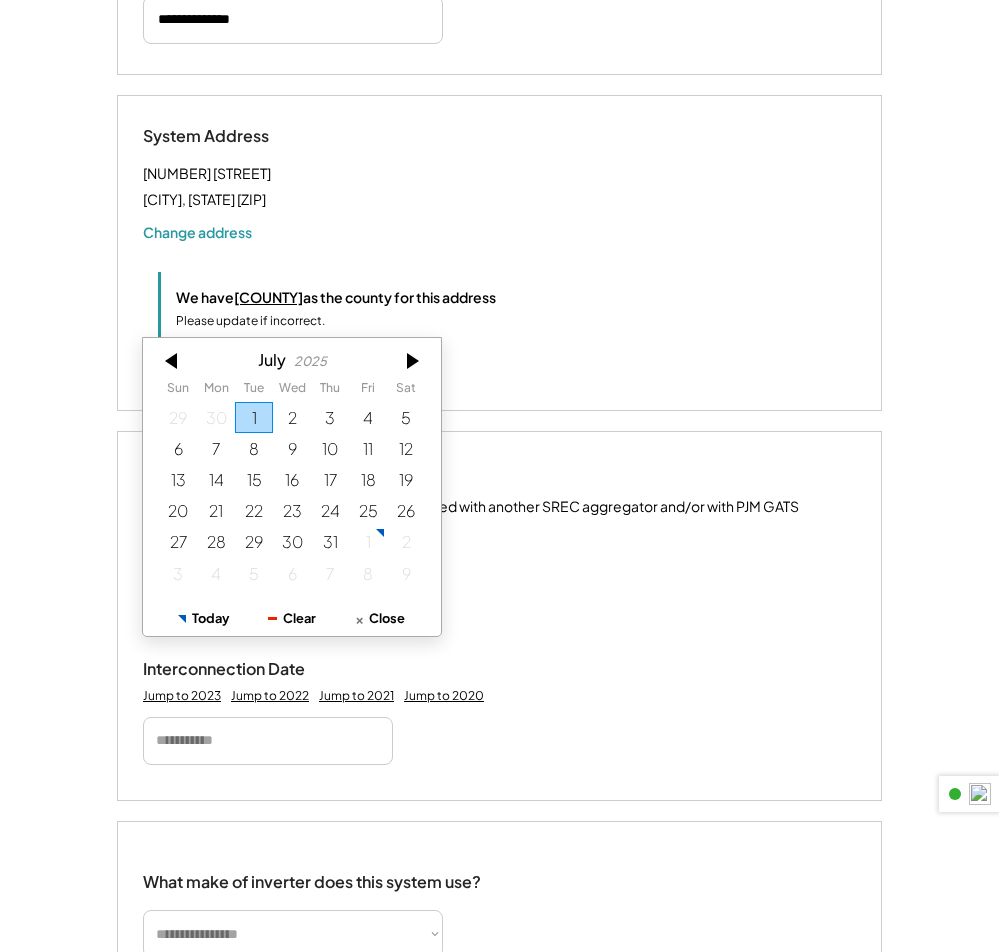 click at bounding box center (173, 360) 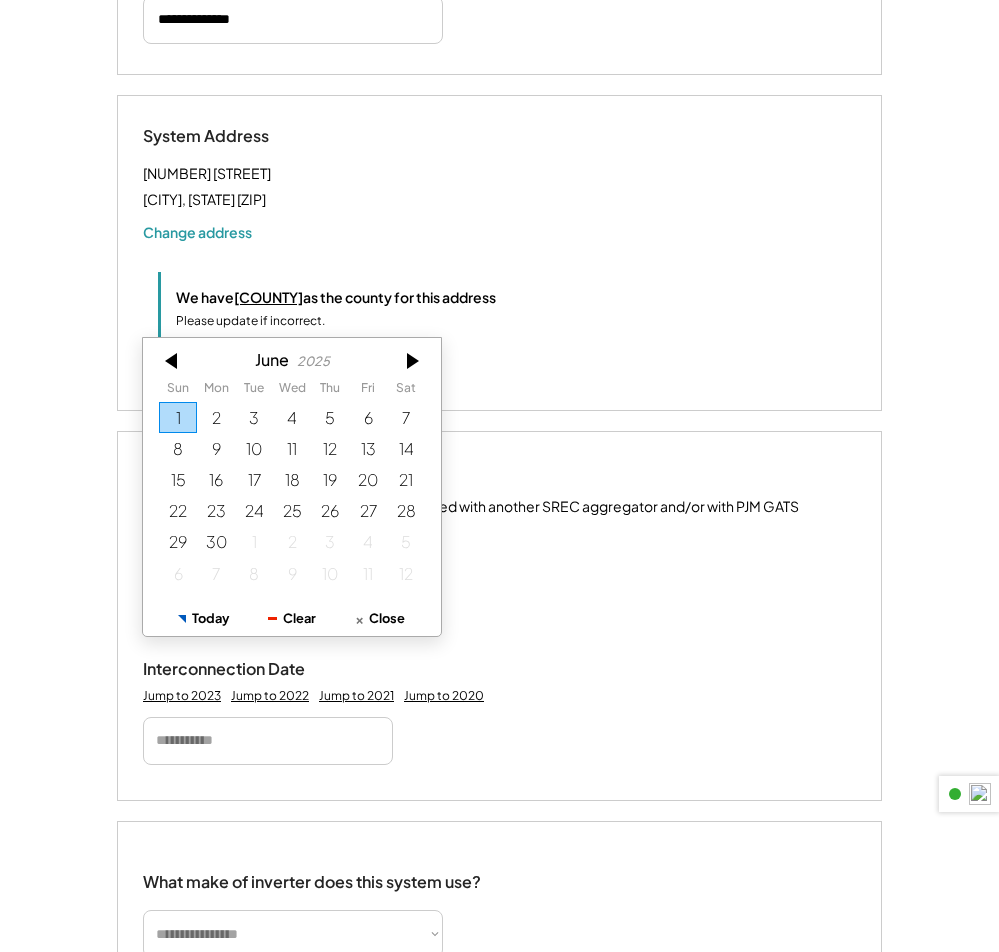 type 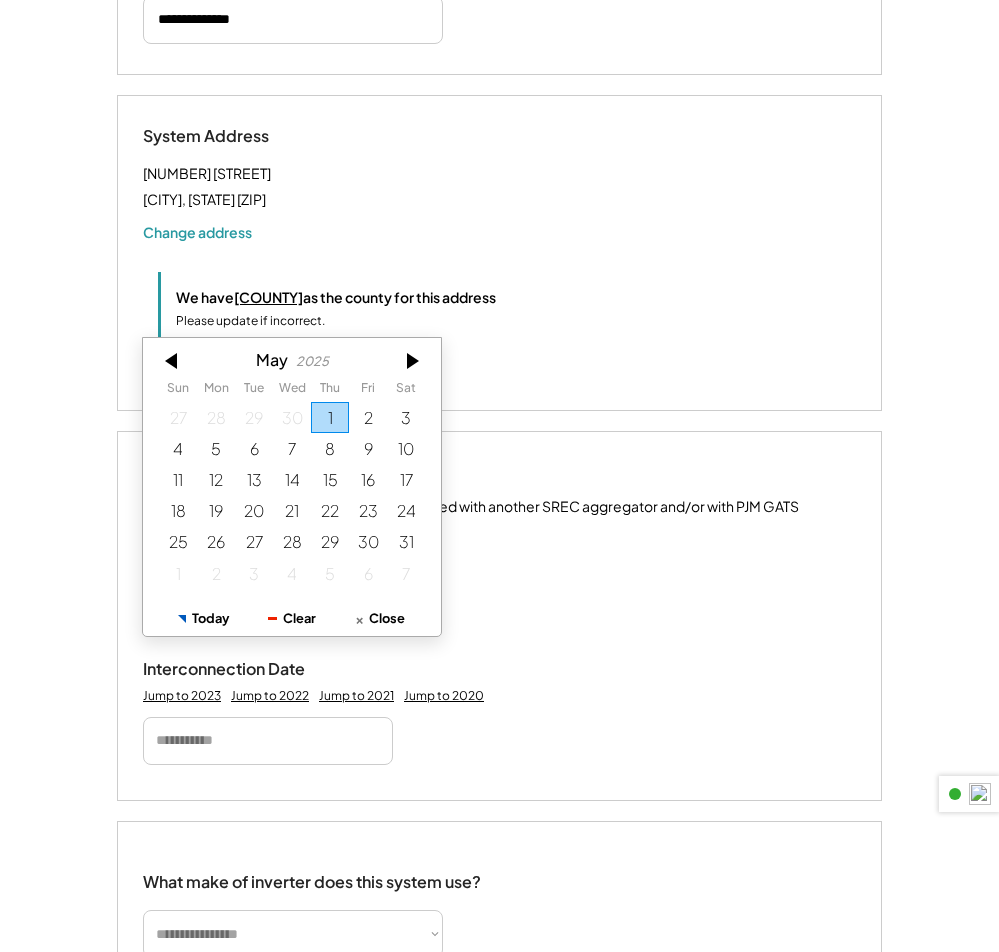 click at bounding box center (173, 360) 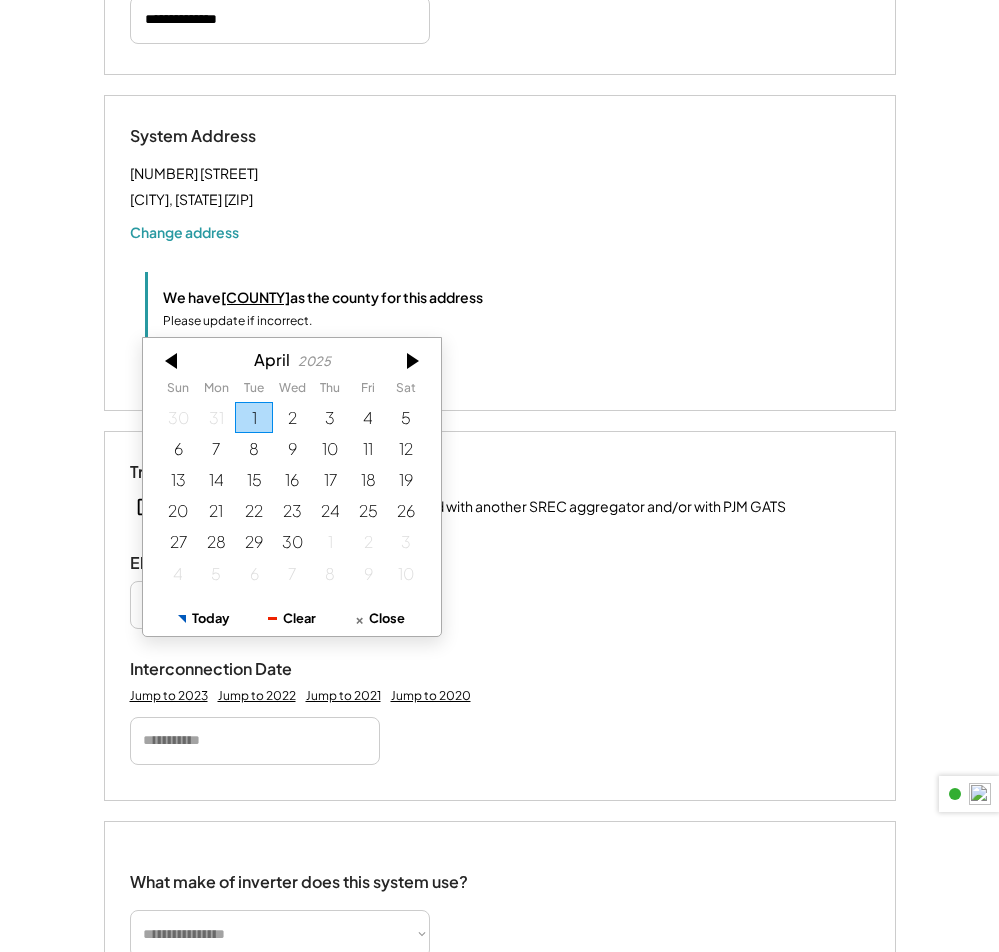 click at bounding box center (173, 360) 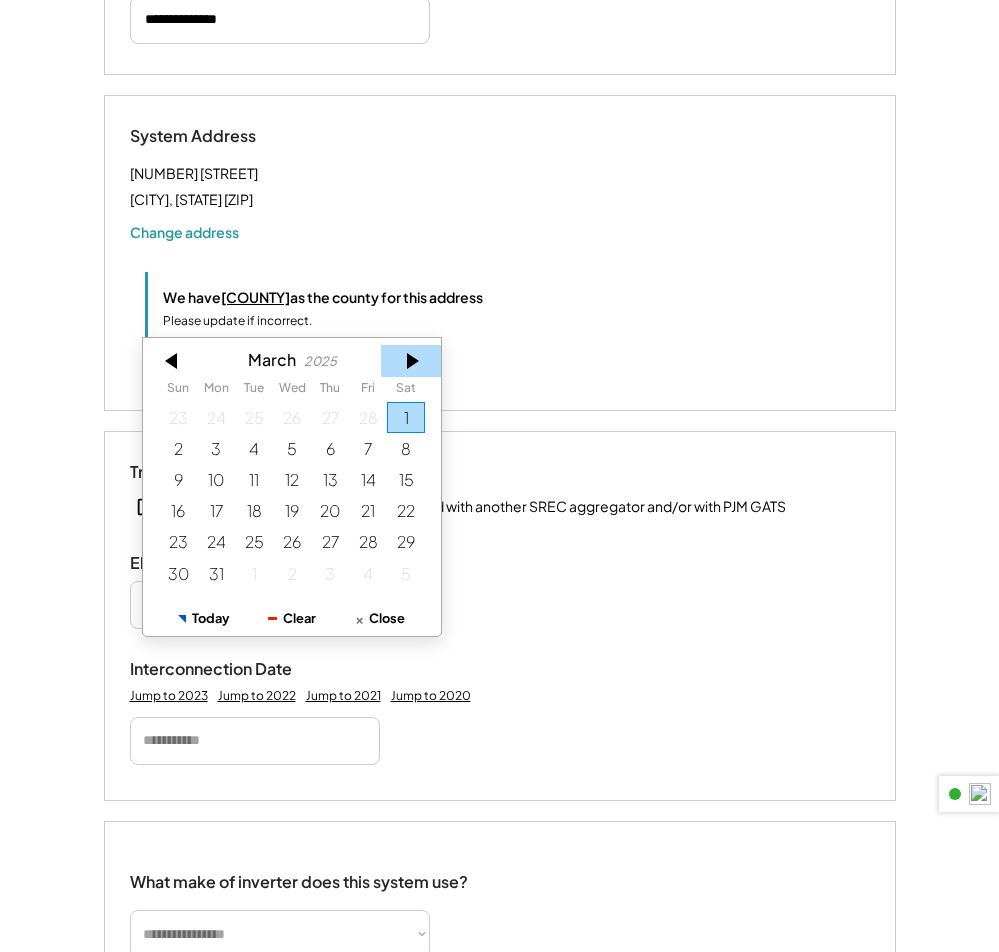 click at bounding box center (411, 360) 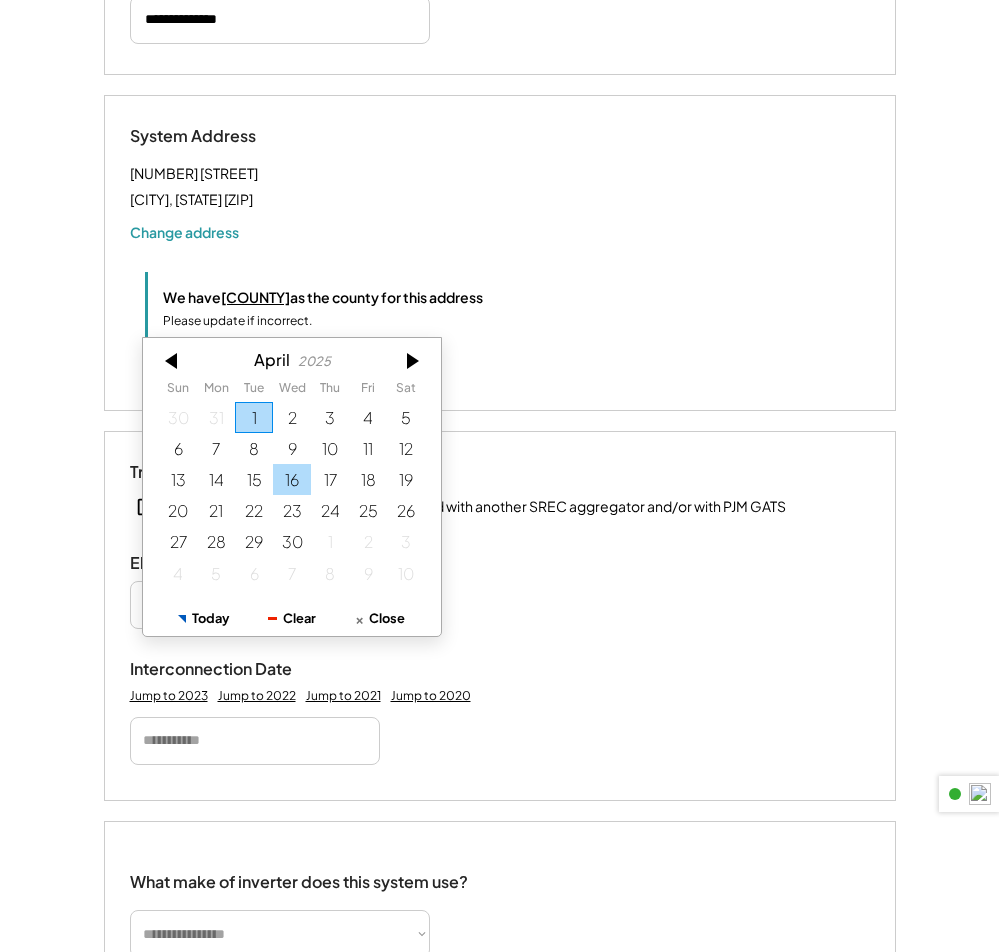 click on "16" at bounding box center [292, 479] 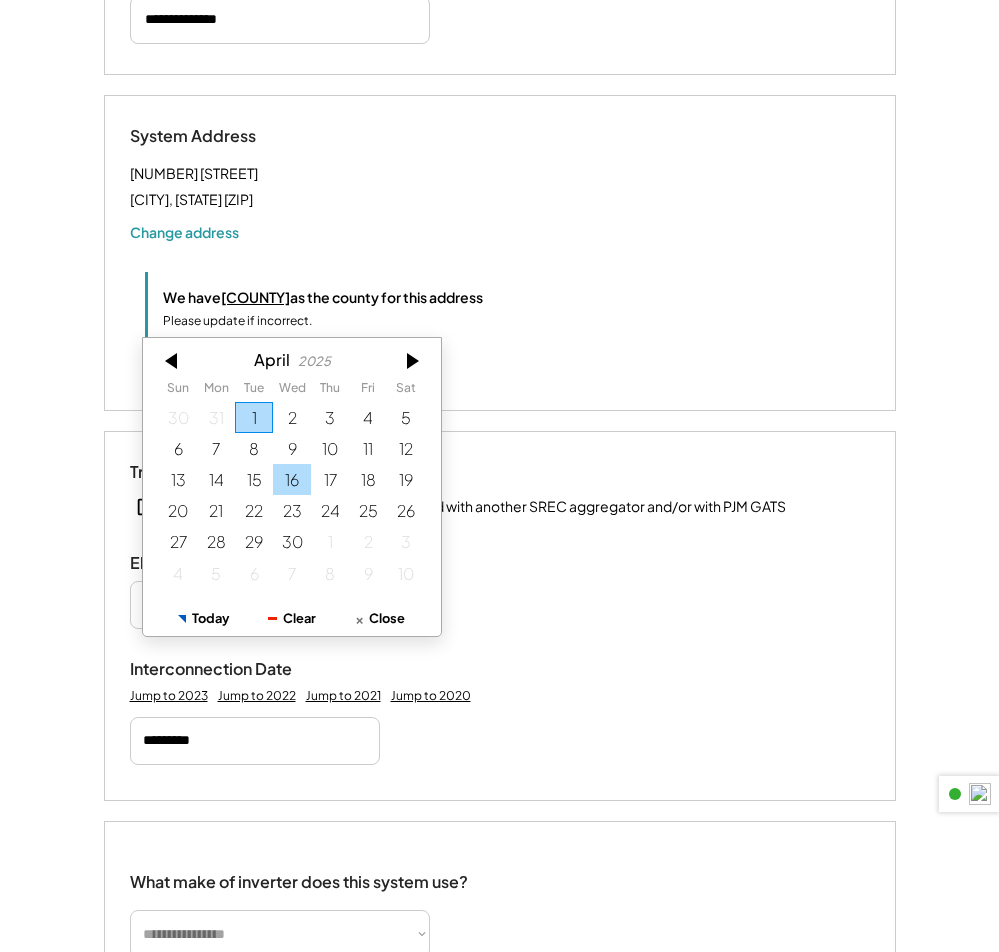 type 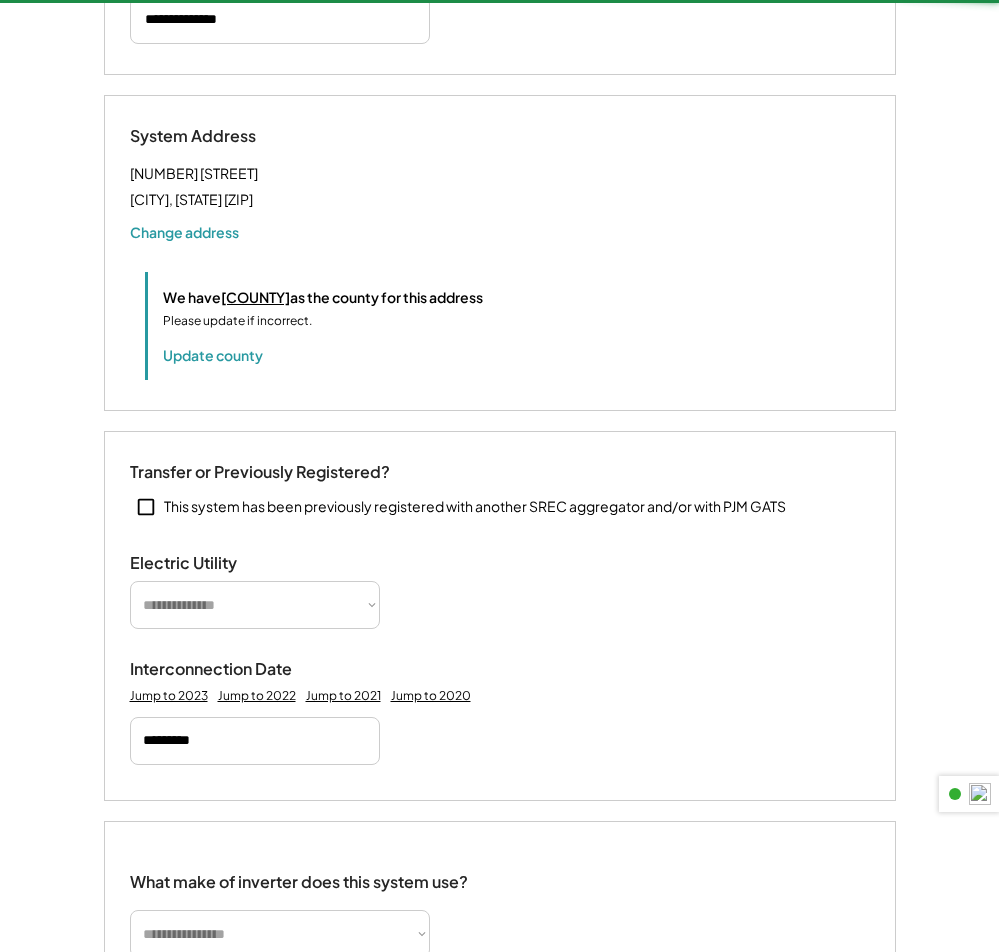 type 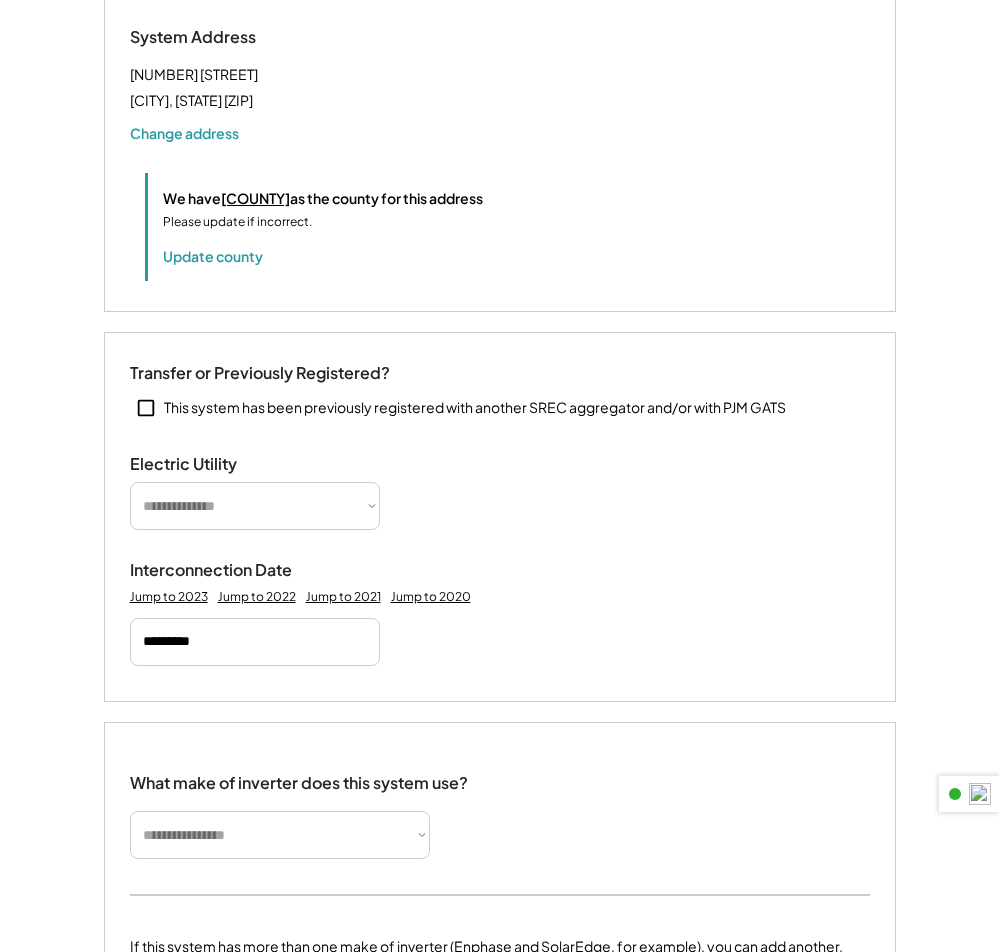 scroll, scrollTop: 800, scrollLeft: 0, axis: vertical 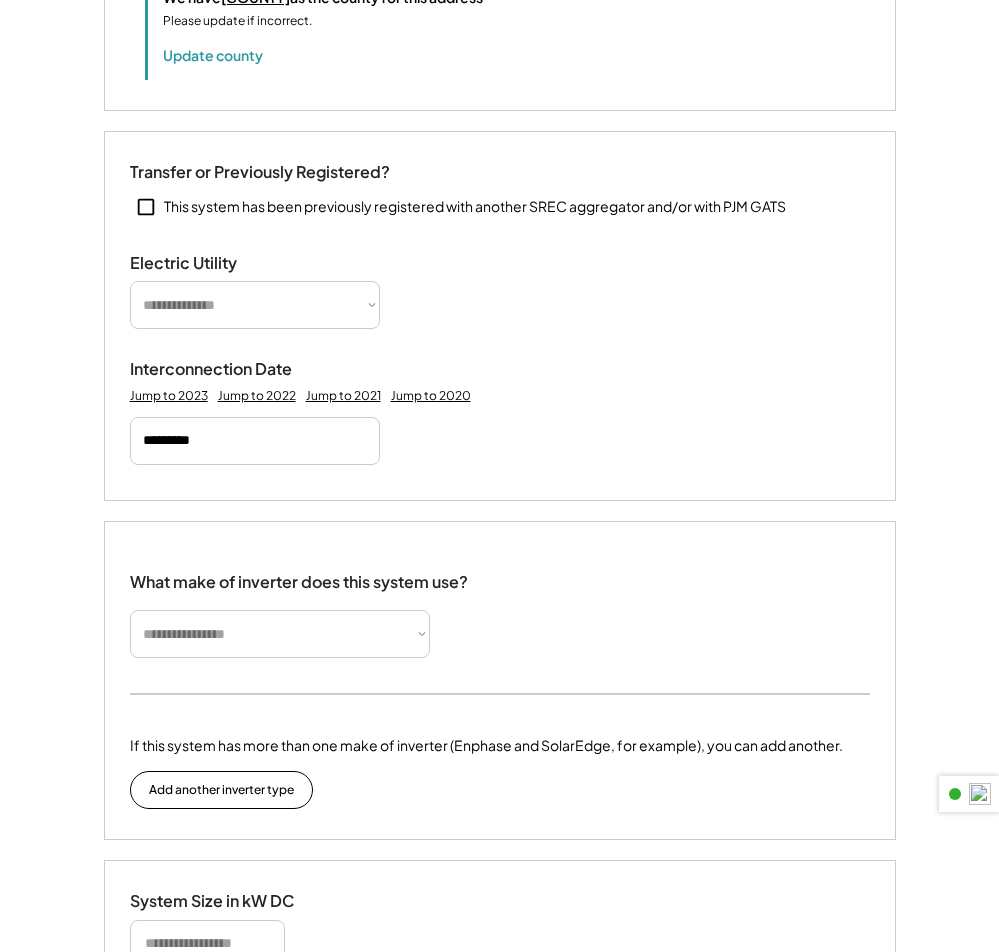 click on "**********" at bounding box center [255, 305] 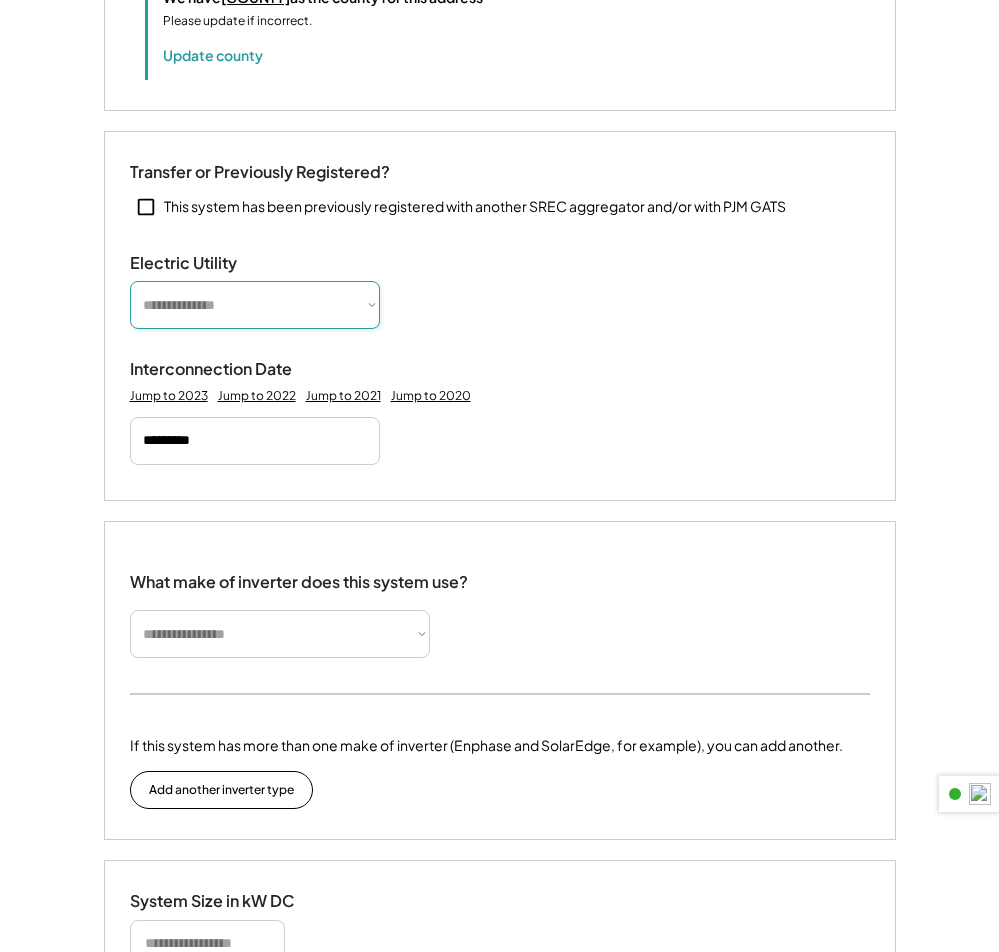 select on "**********" 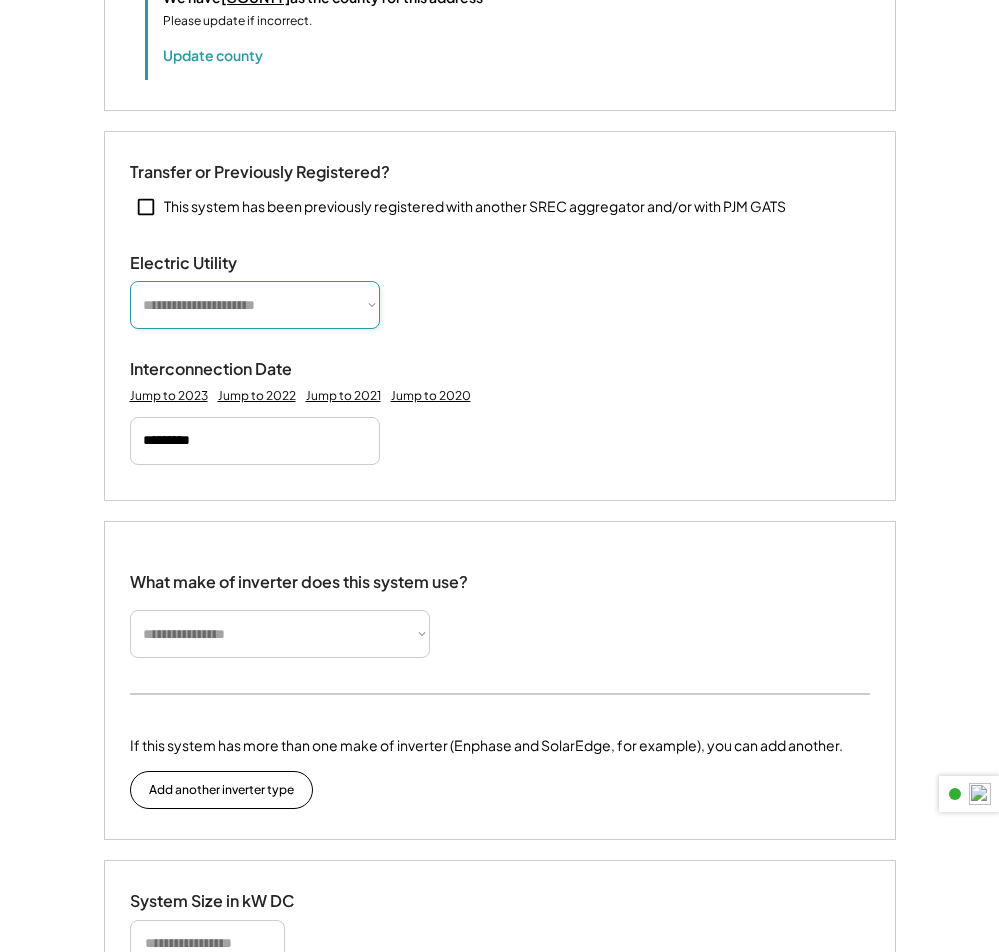 click on "**********" at bounding box center [255, 305] 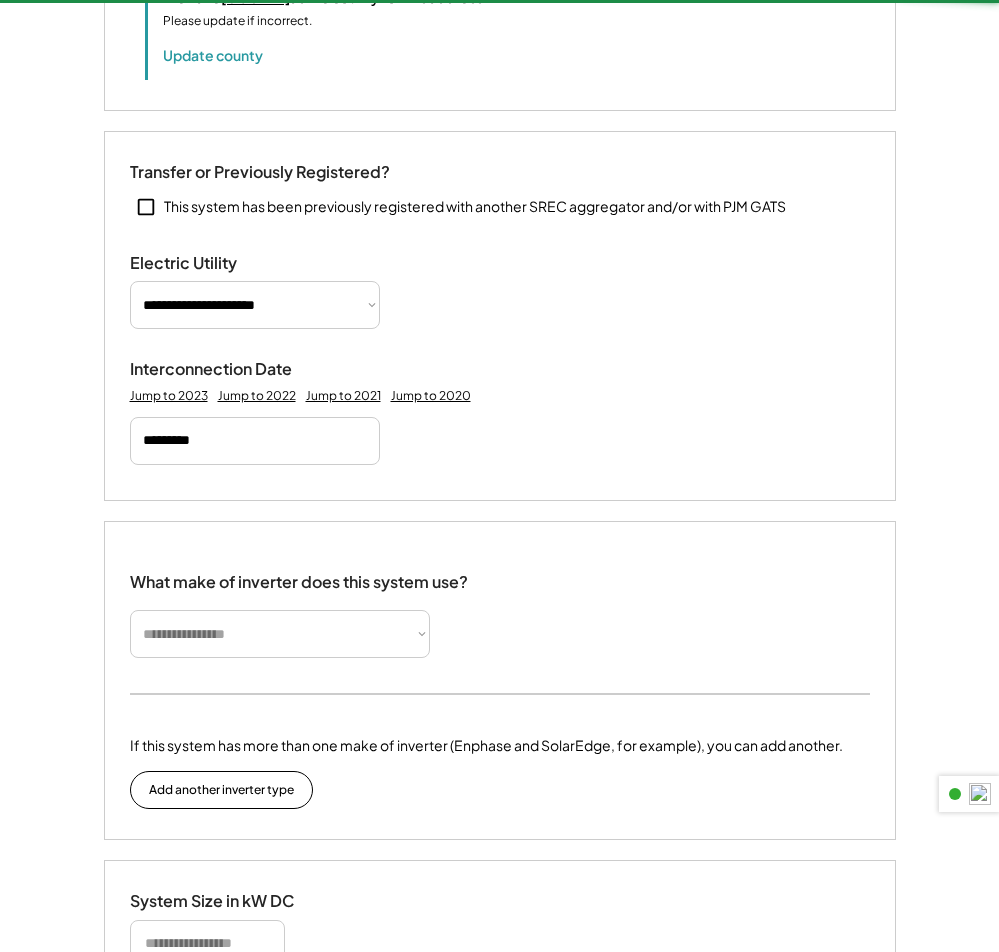 type 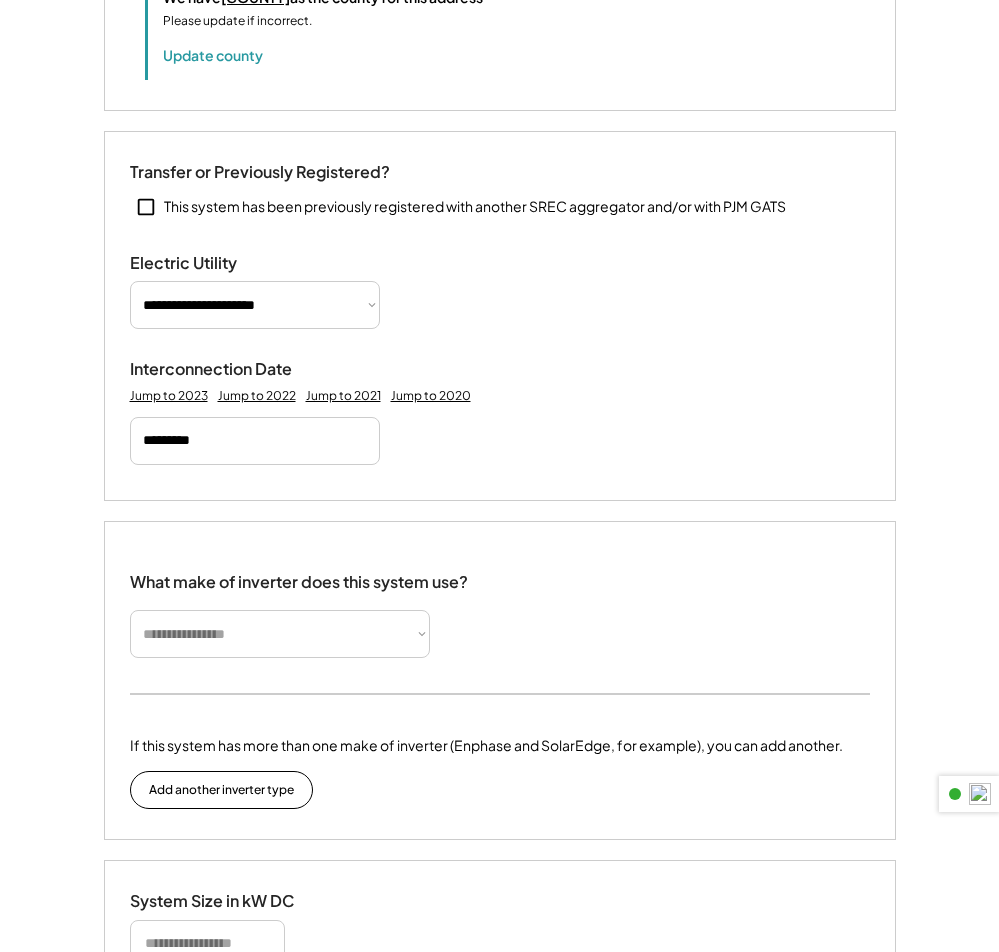 click on "**********" at bounding box center [280, 634] 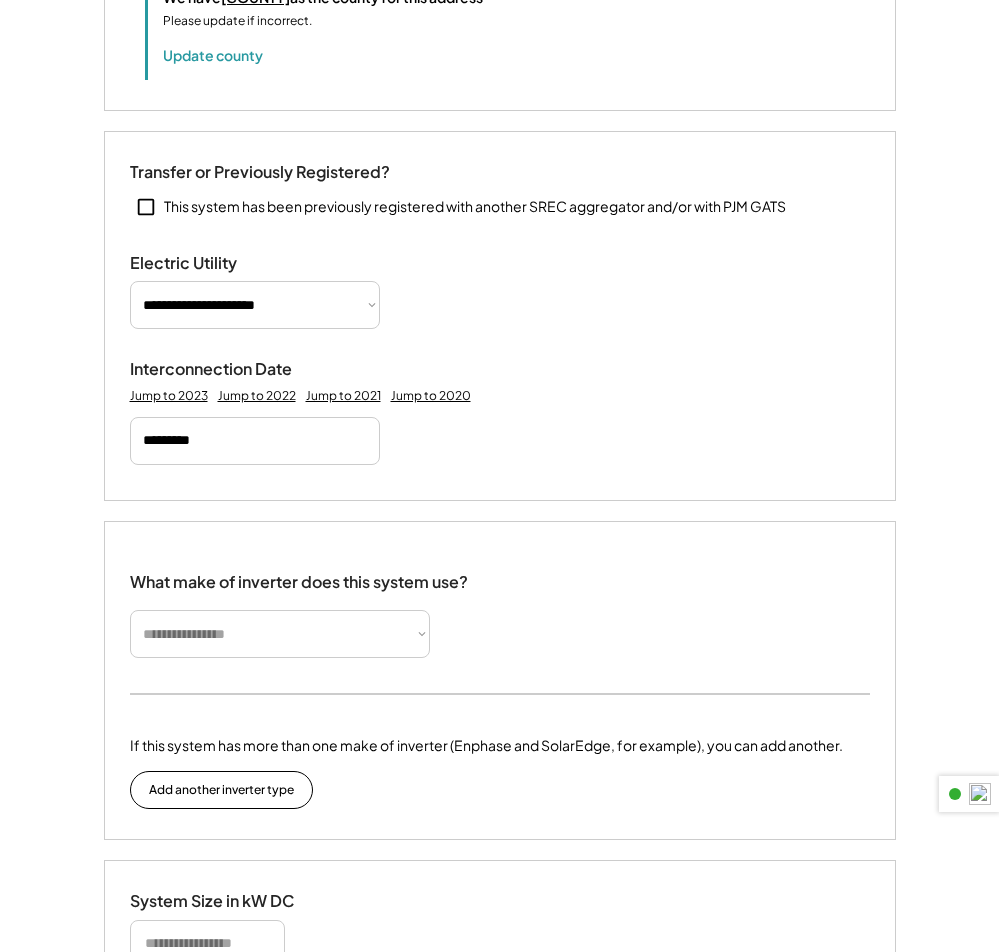 click on "**********" at bounding box center (280, 634) 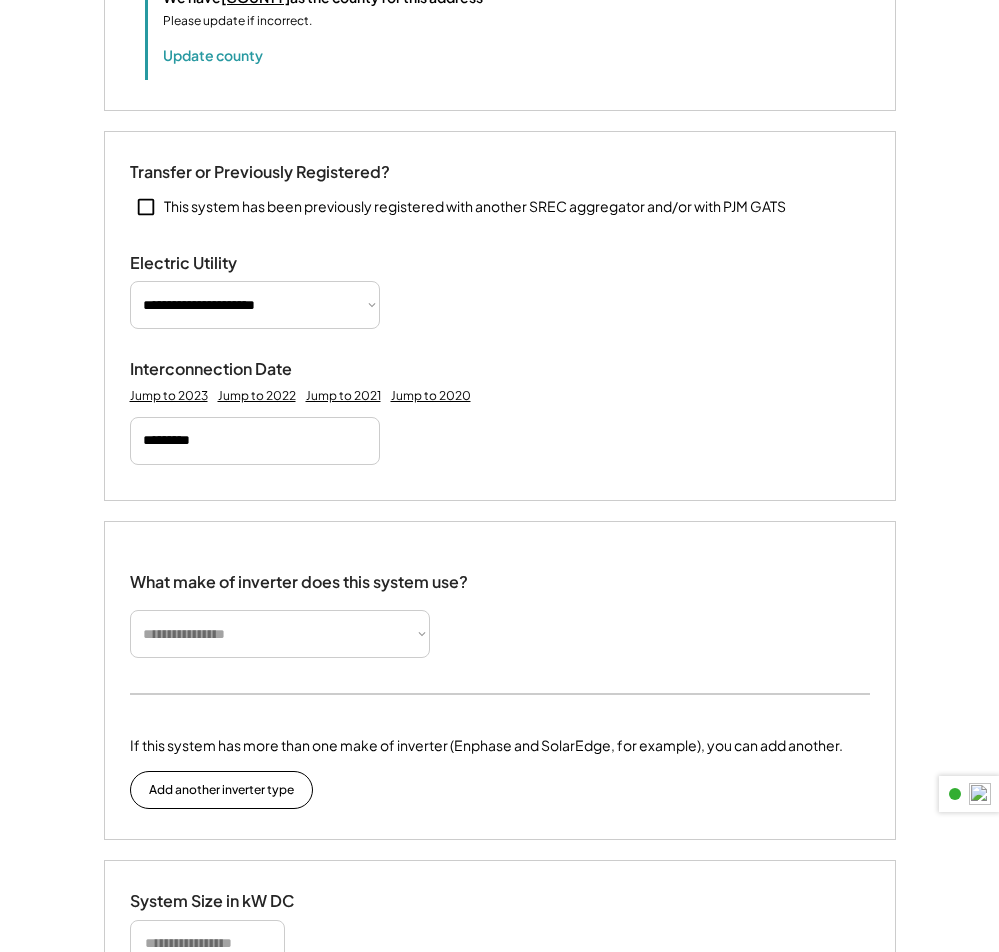 click on "**********" at bounding box center (299, 607) 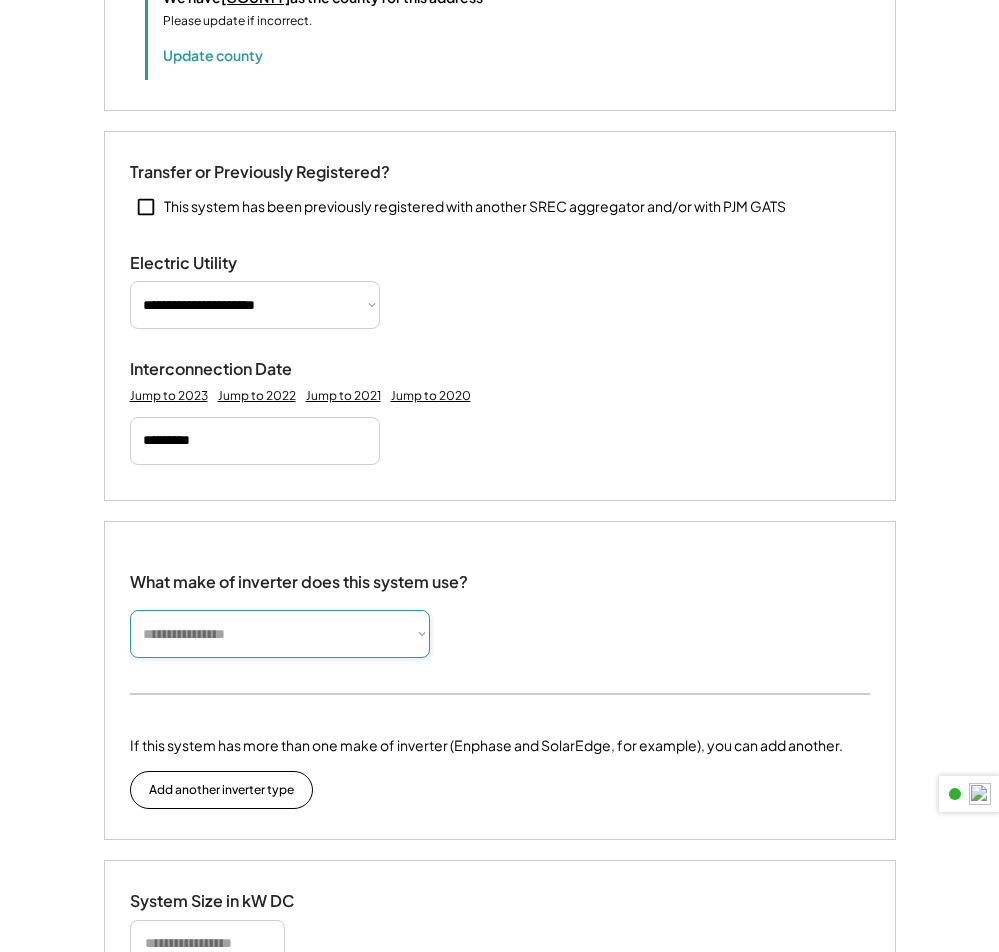 select on "*********" 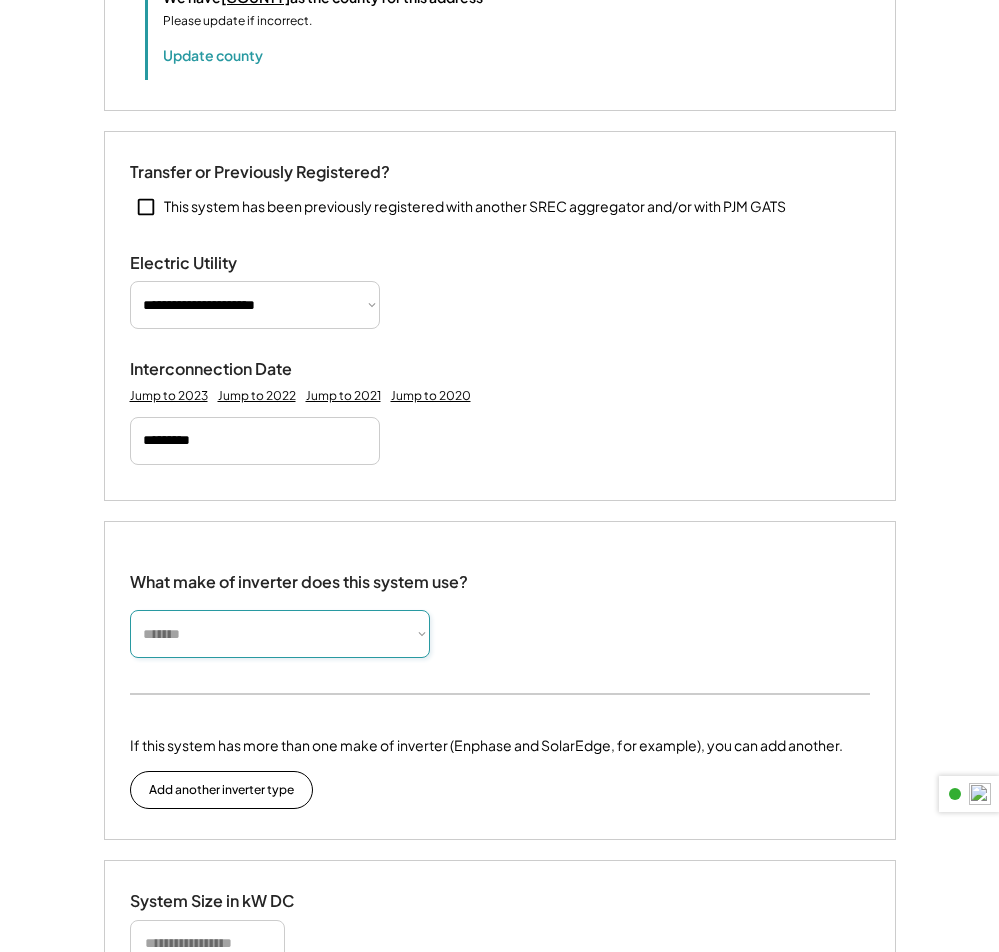 click on "**********" at bounding box center (280, 634) 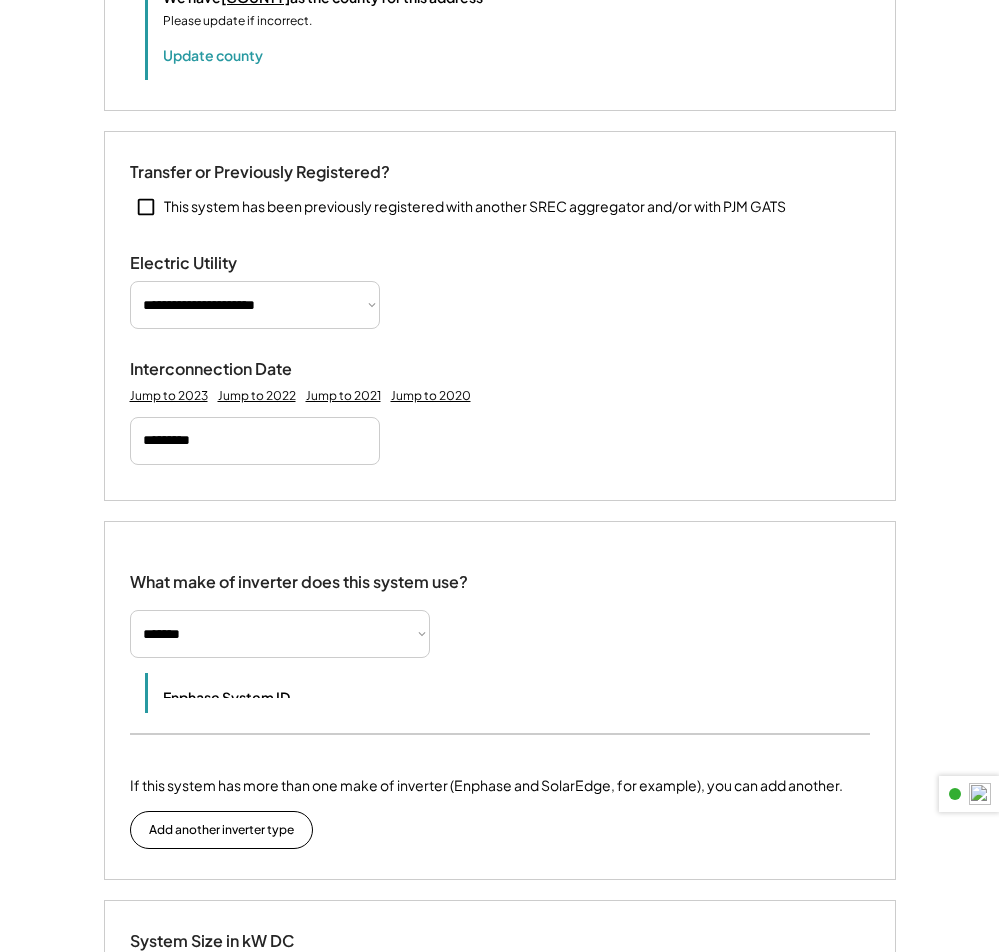 type 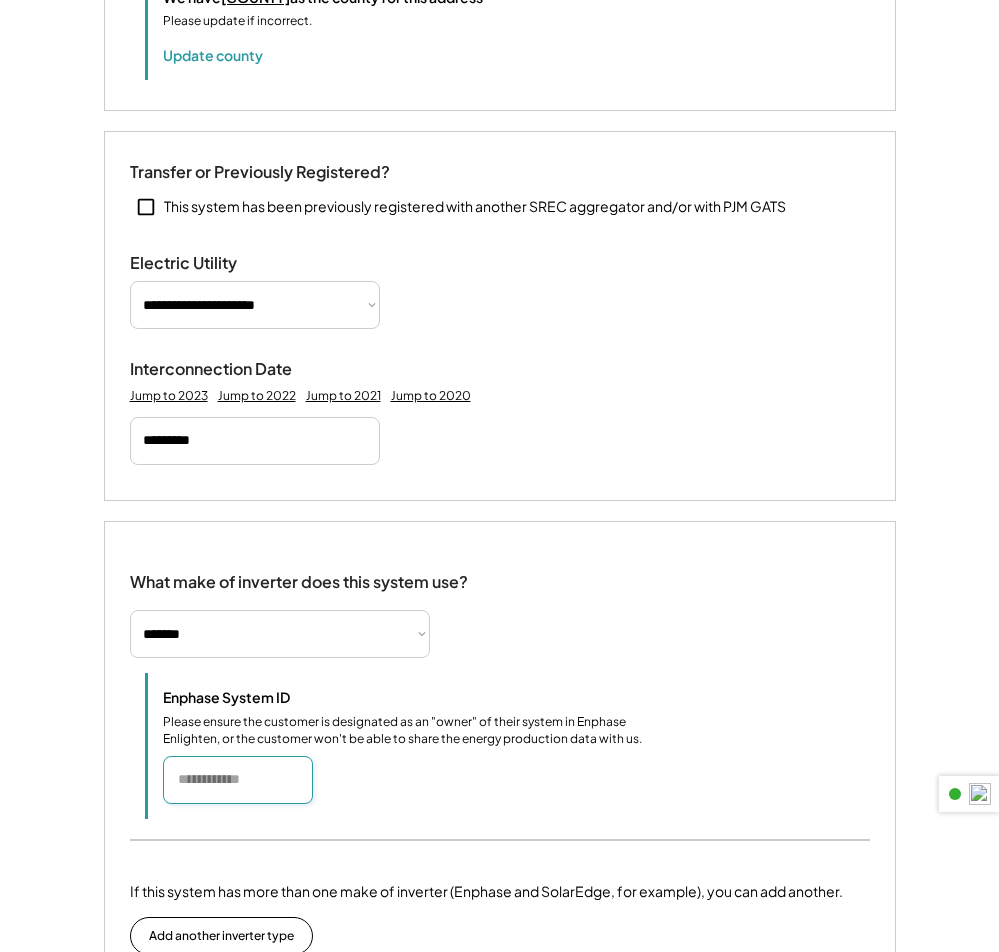 click at bounding box center (238, 780) 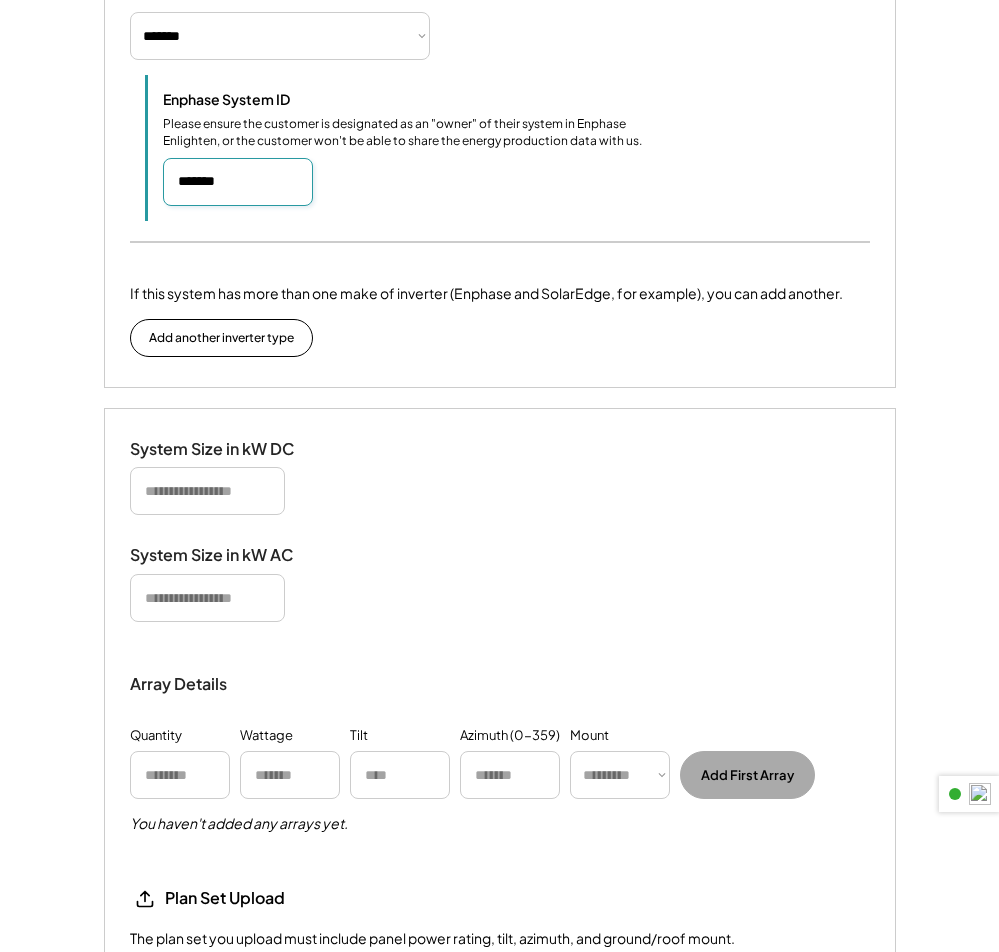 scroll, scrollTop: 1400, scrollLeft: 0, axis: vertical 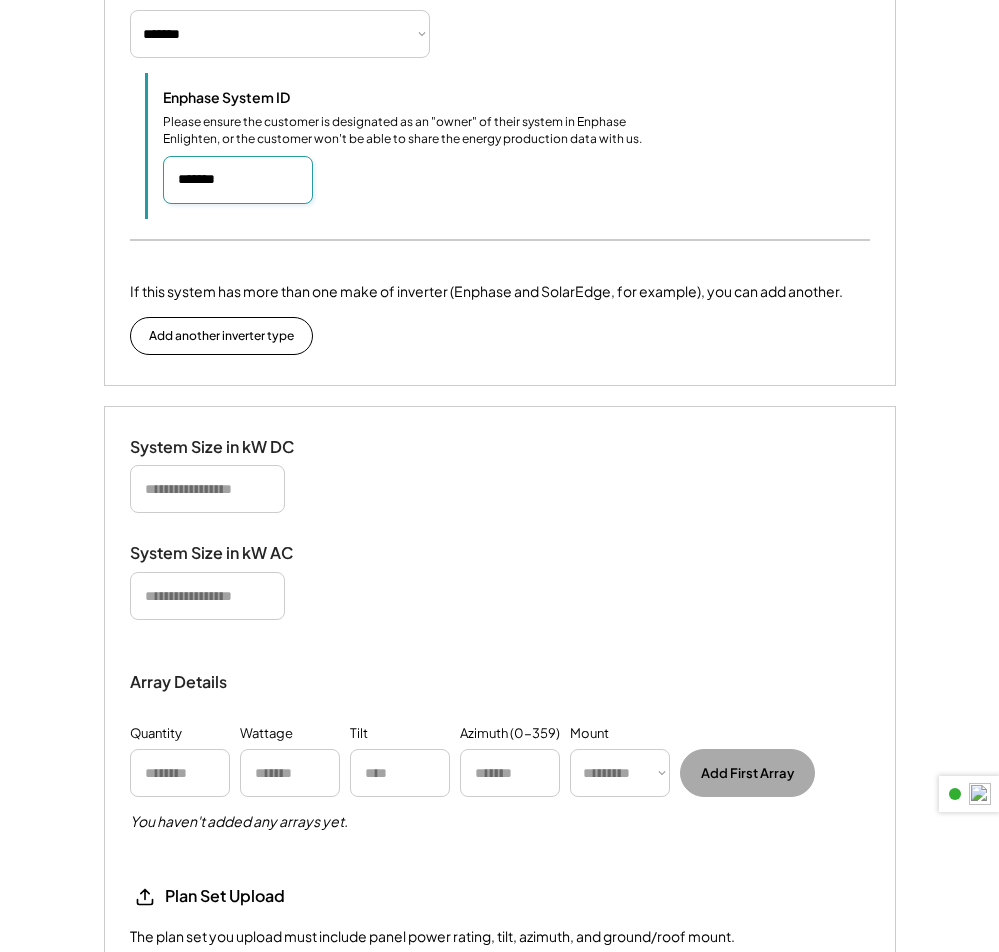 type on "*******" 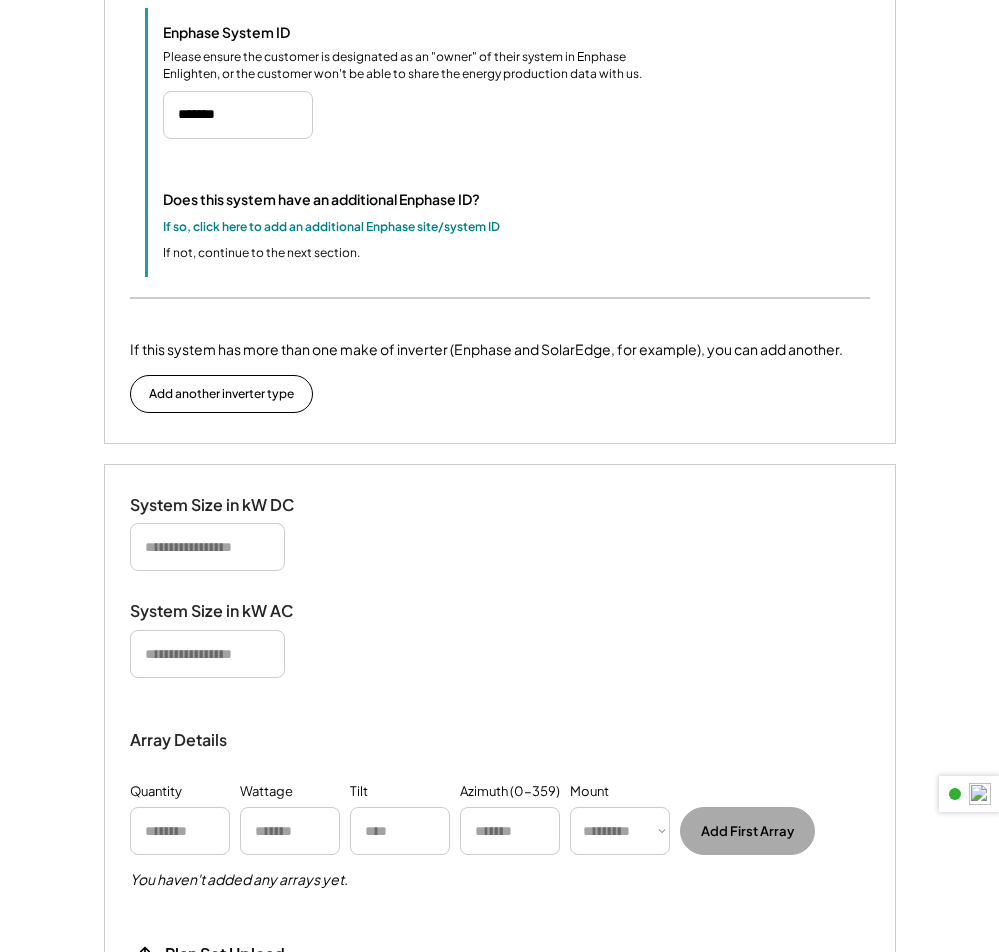 scroll, scrollTop: 1500, scrollLeft: 0, axis: vertical 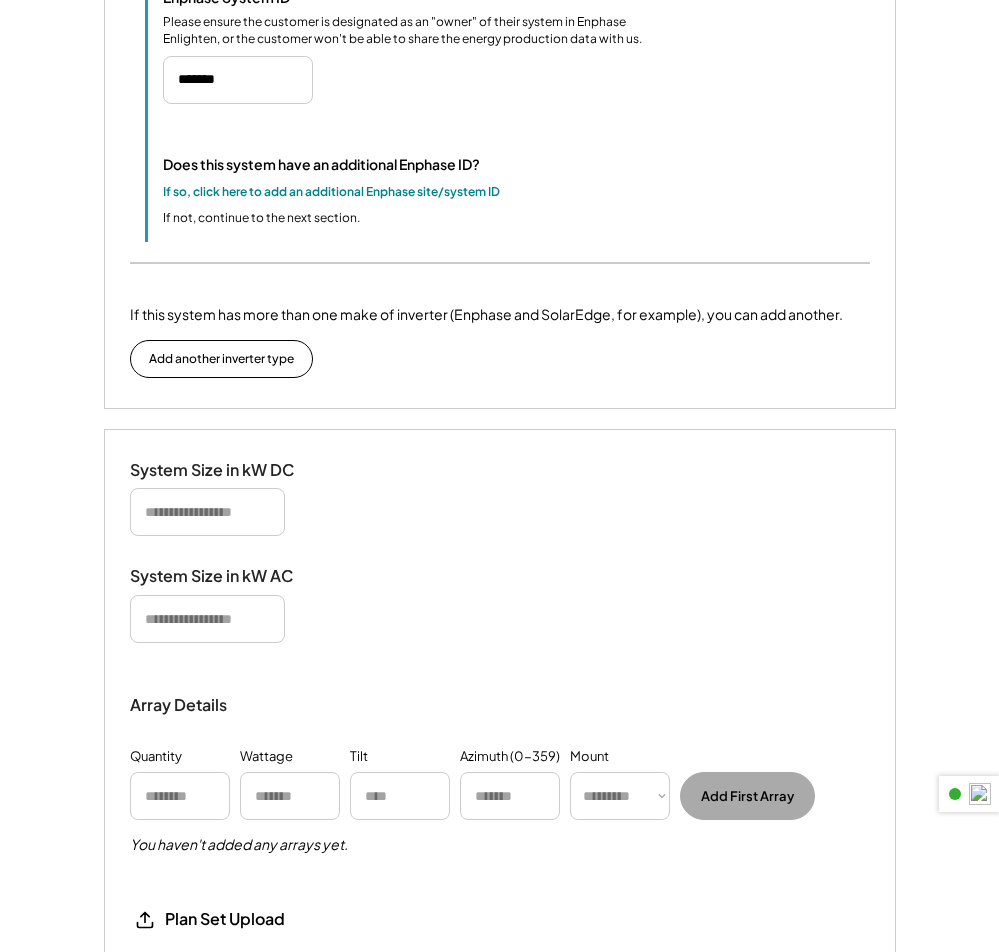 click on "System Size in kW DC System Size in kW AC Array Details Quantity Wattage Tilt Azimuth (0-359) Mount ********* **** ****** Add First Array You haven't added any arrays yet. Upload a plan set Plan Set Upload The plan set you upload must include panel power rating, tilt, azimuth, and ground/roof mount.   requires as-built construction drawings. A screenshot or copy of a sales proposal or Aurora estimate will be denied.  Click to upload files, or drag and drop them here" at bounding box center [500, 811] 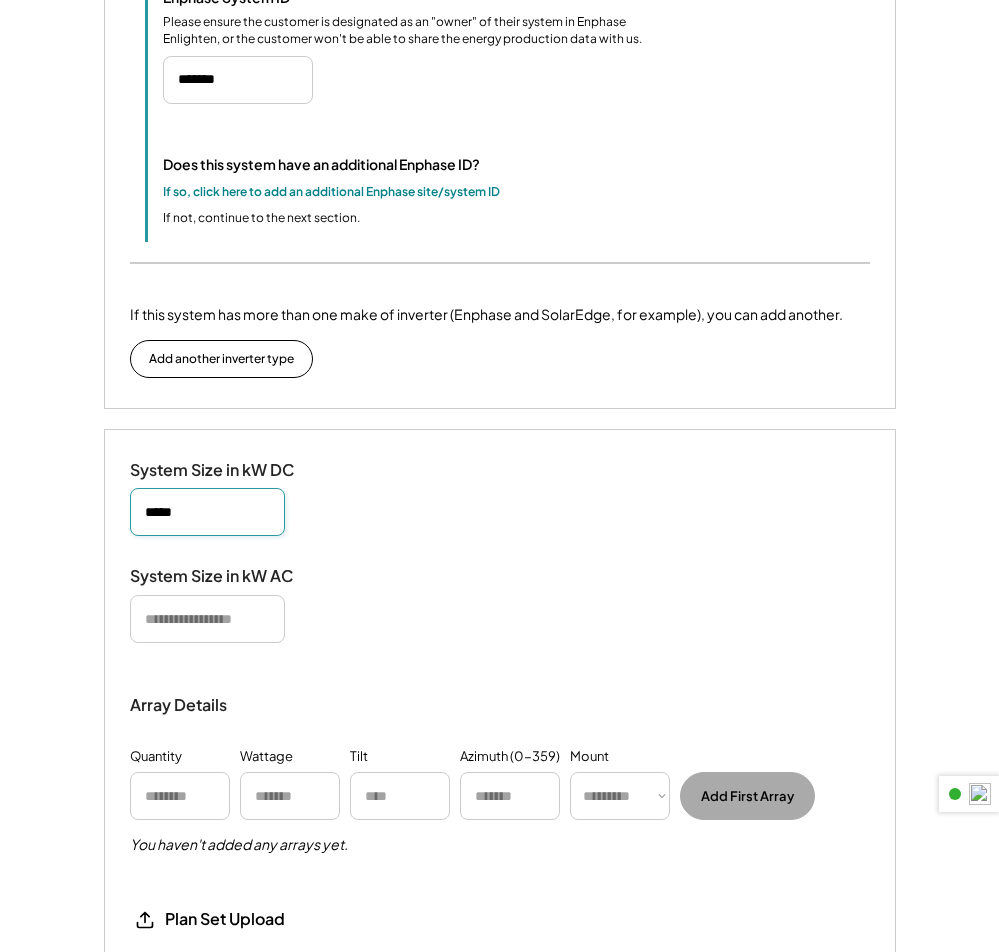 type on "*****" 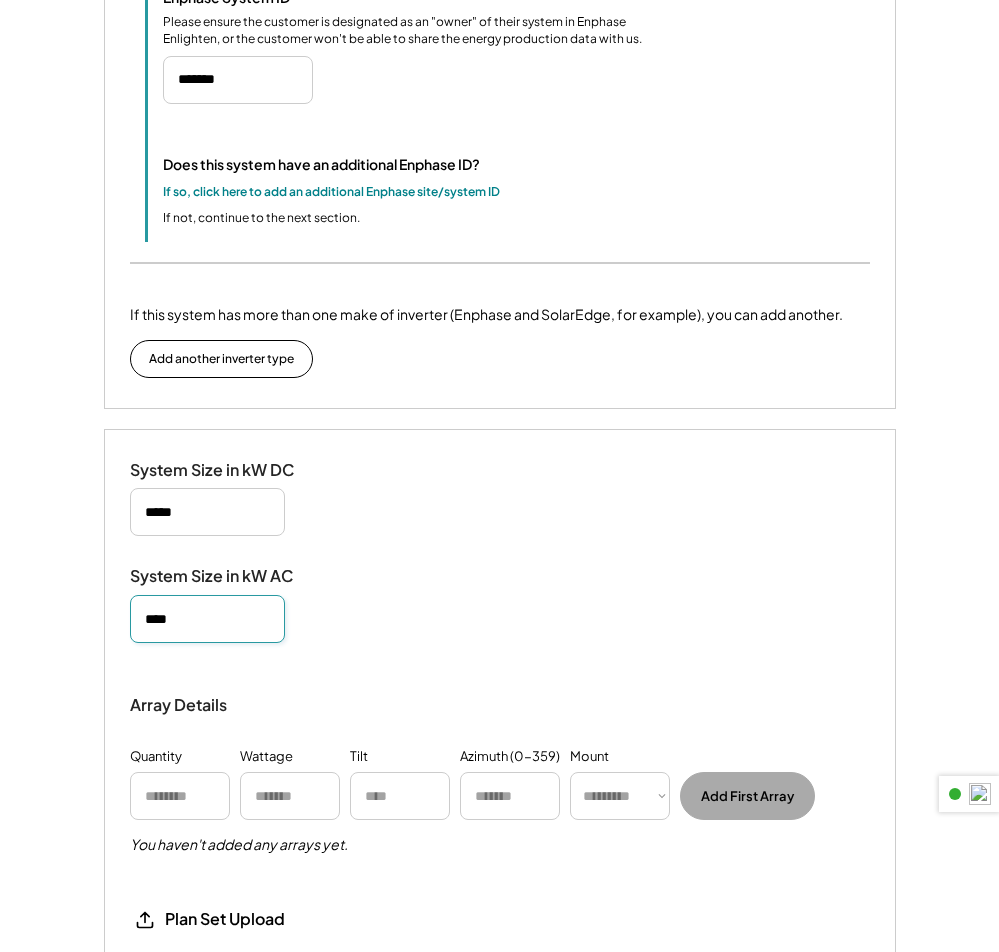 type on "****" 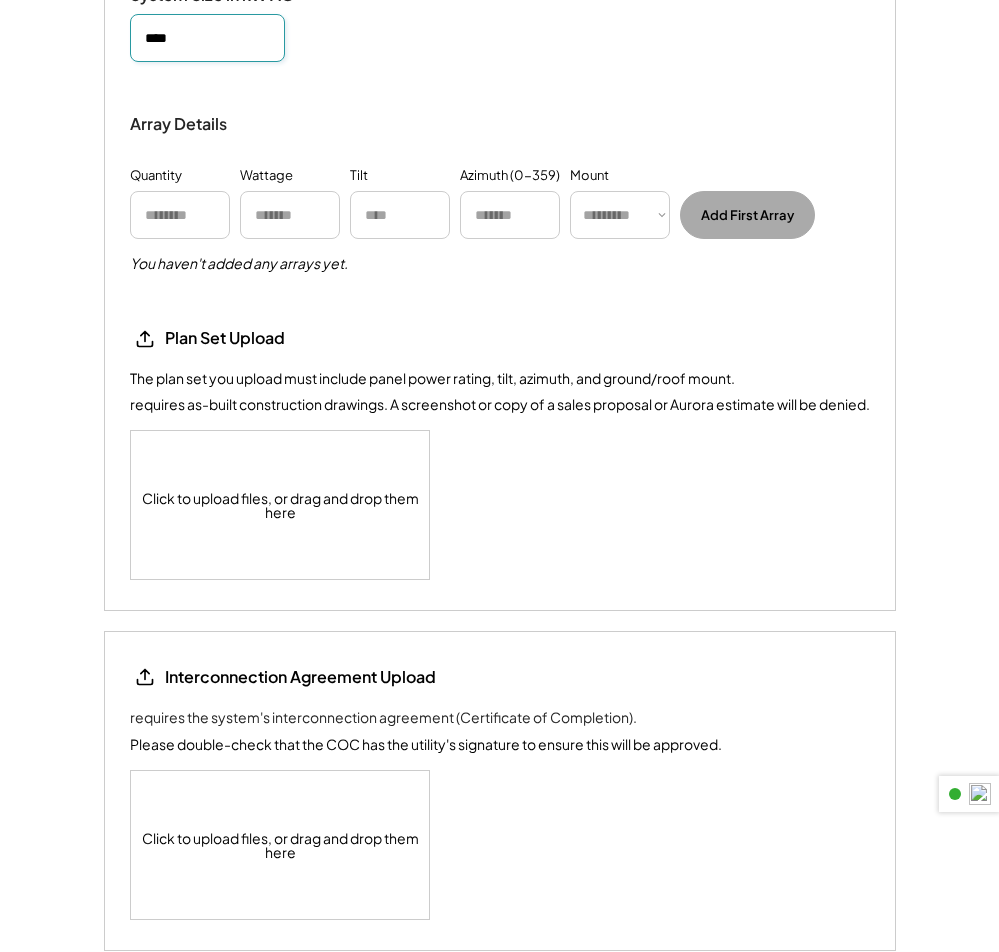 scroll, scrollTop: 2100, scrollLeft: 0, axis: vertical 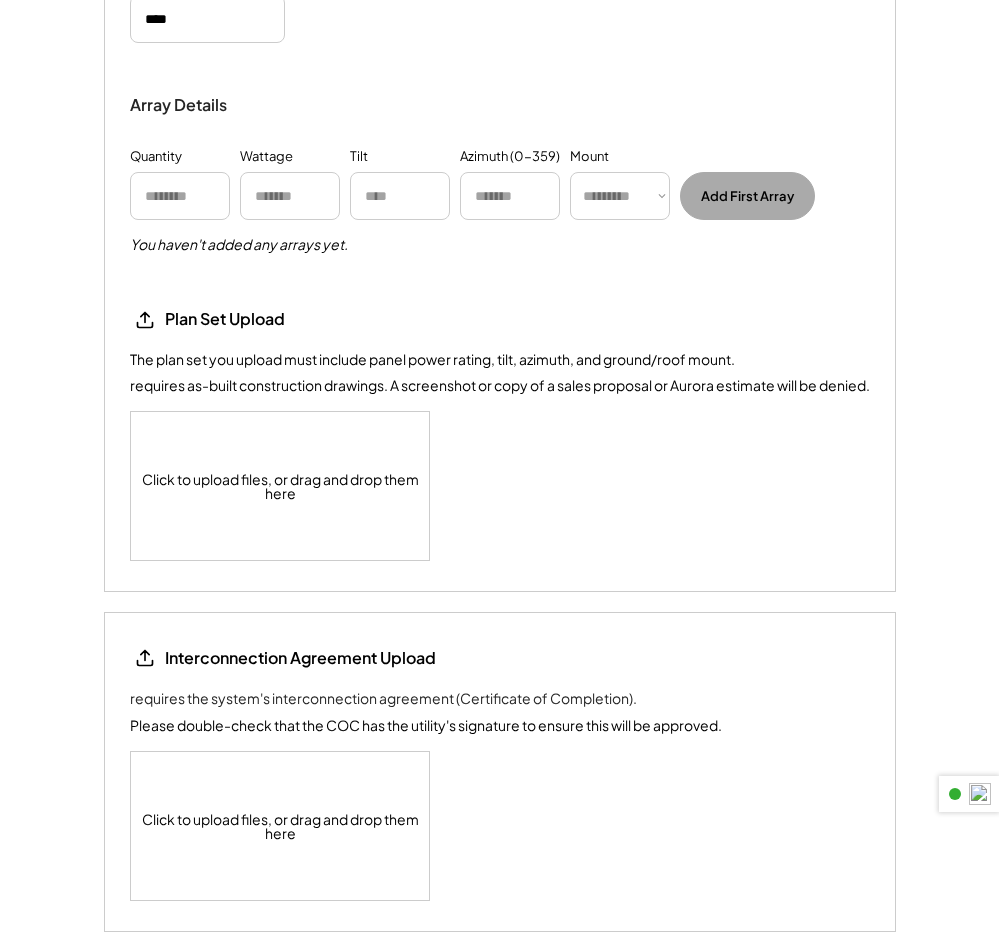 click on "Click to upload files, or drag and drop them here" at bounding box center [281, 486] 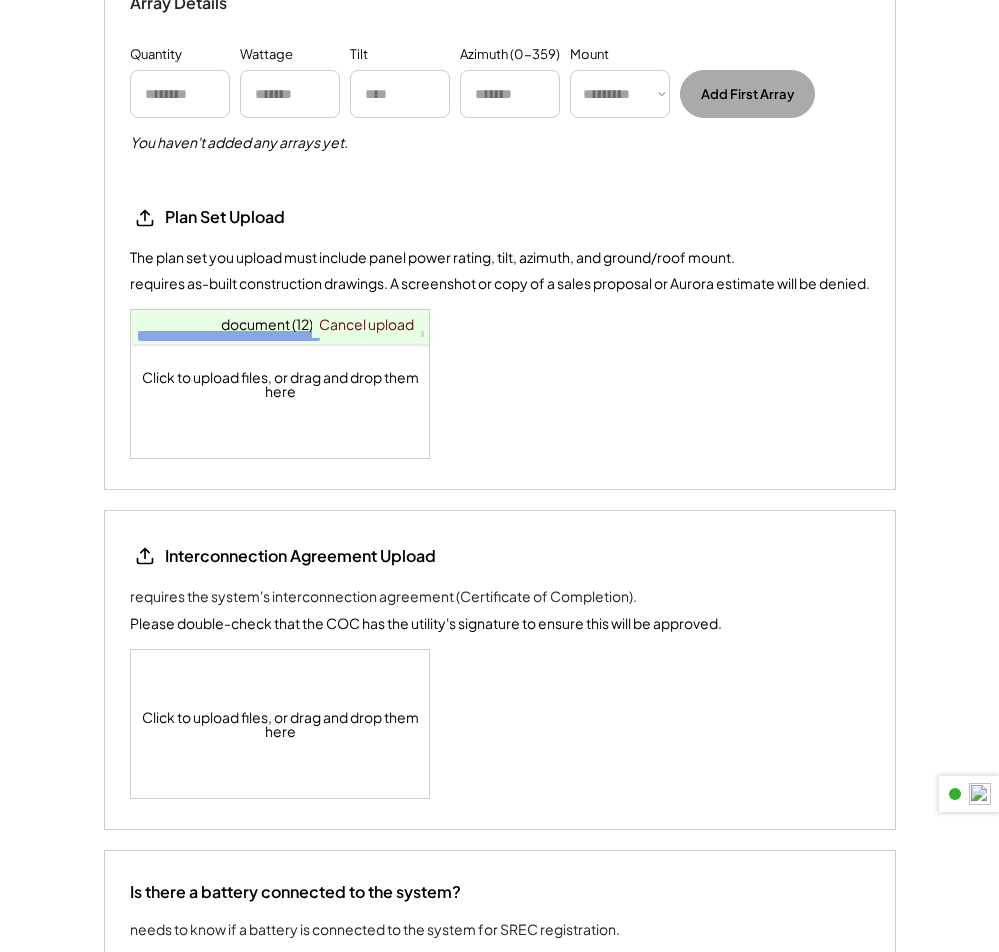 scroll, scrollTop: 2400, scrollLeft: 0, axis: vertical 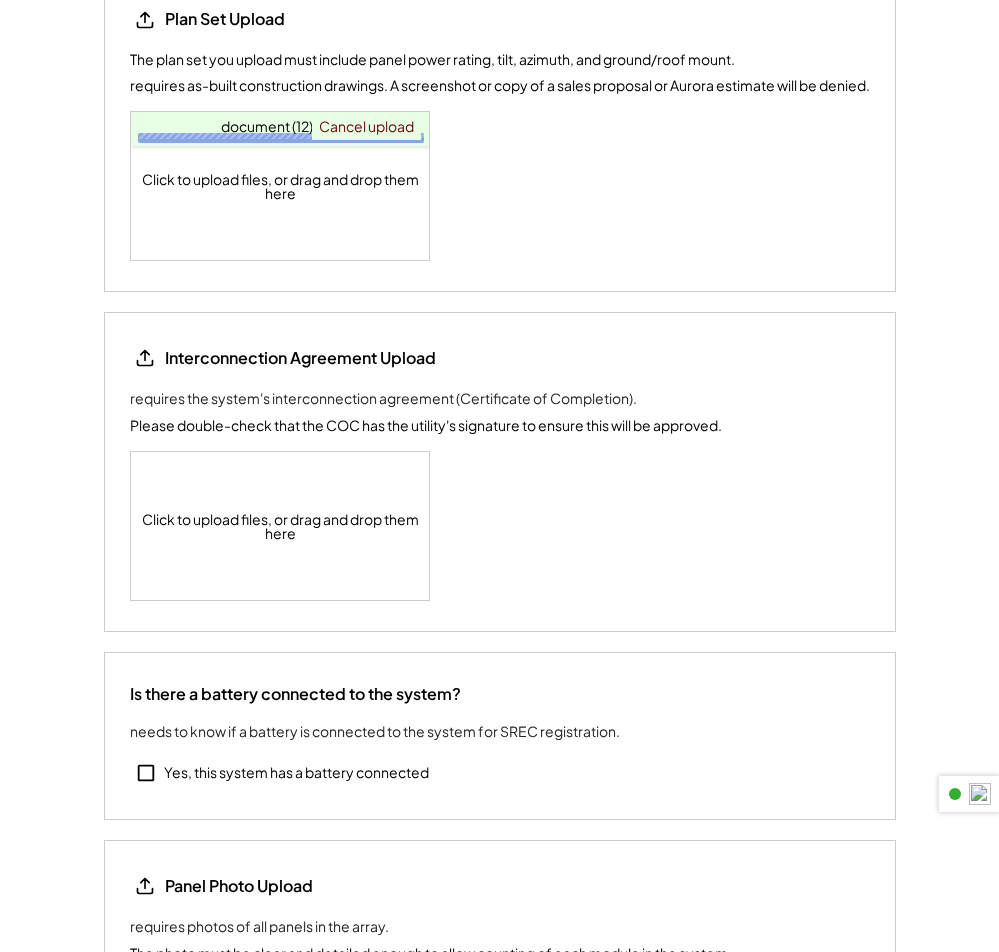 click on "Click to upload files, or drag and drop them here" at bounding box center (281, 526) 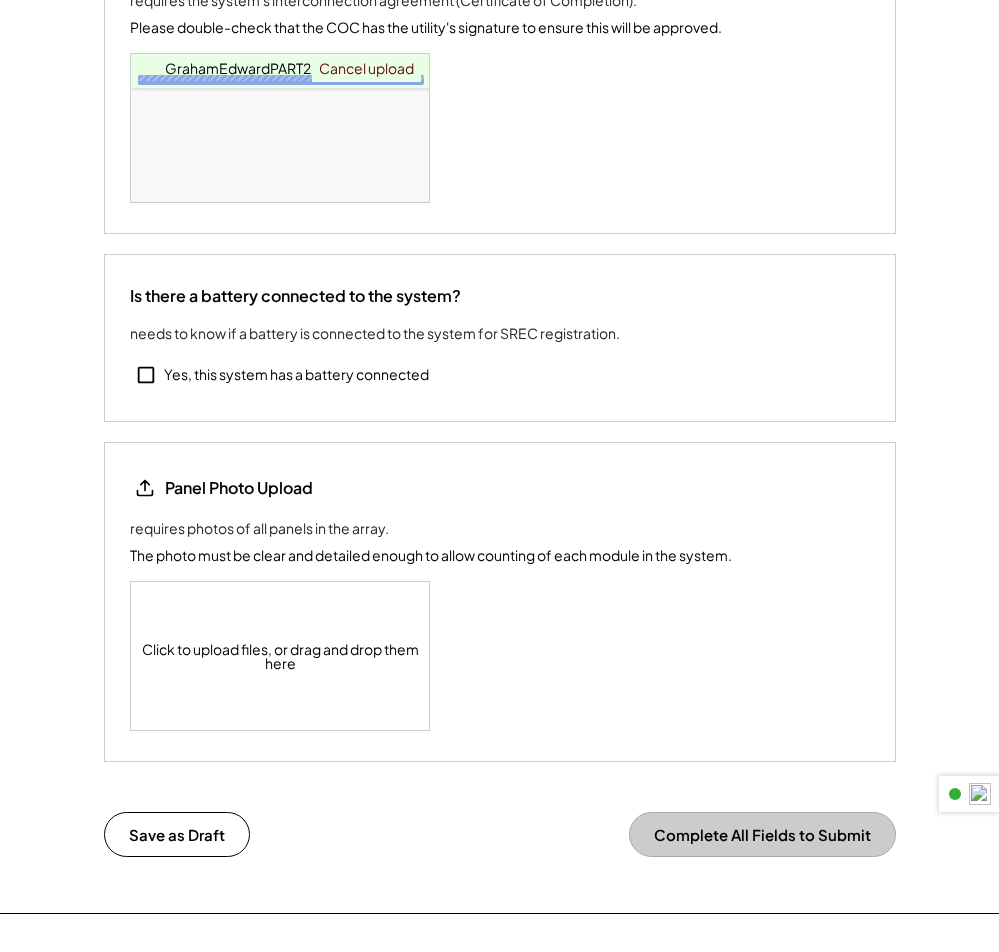 scroll, scrollTop: 2800, scrollLeft: 0, axis: vertical 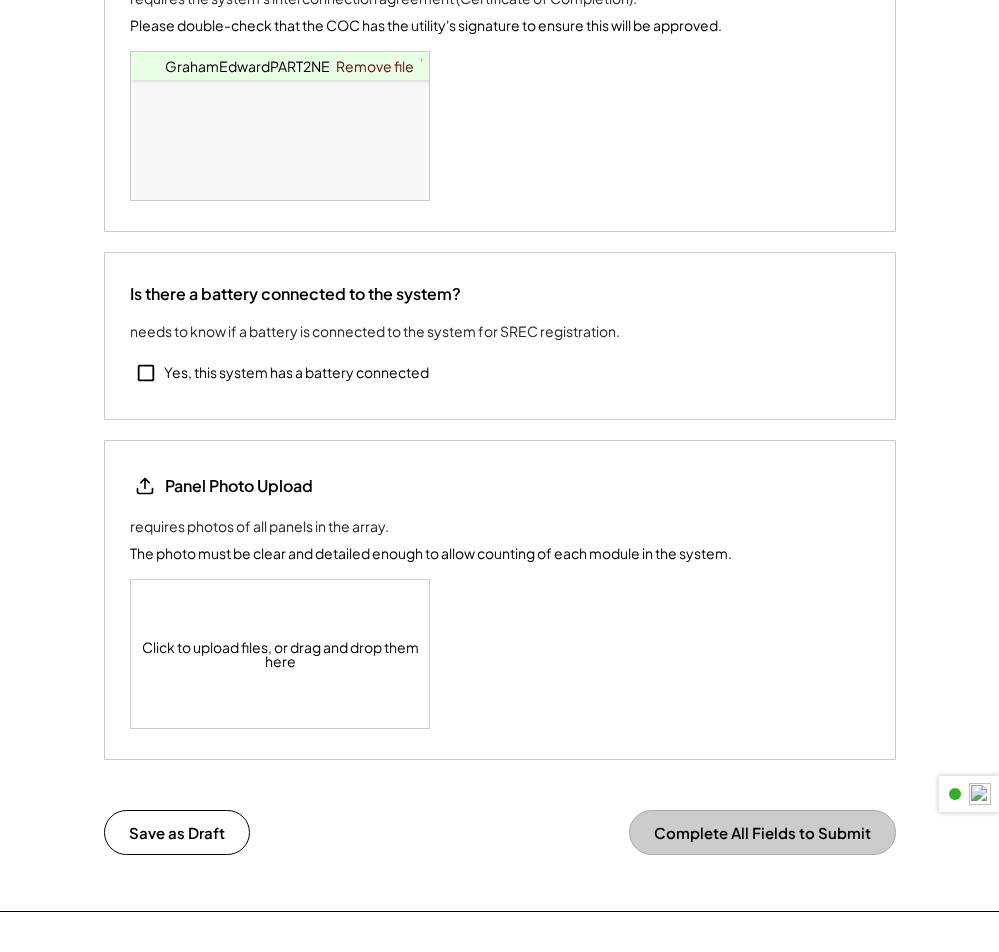 click on "Click to upload files, or drag and drop them here" at bounding box center [281, 654] 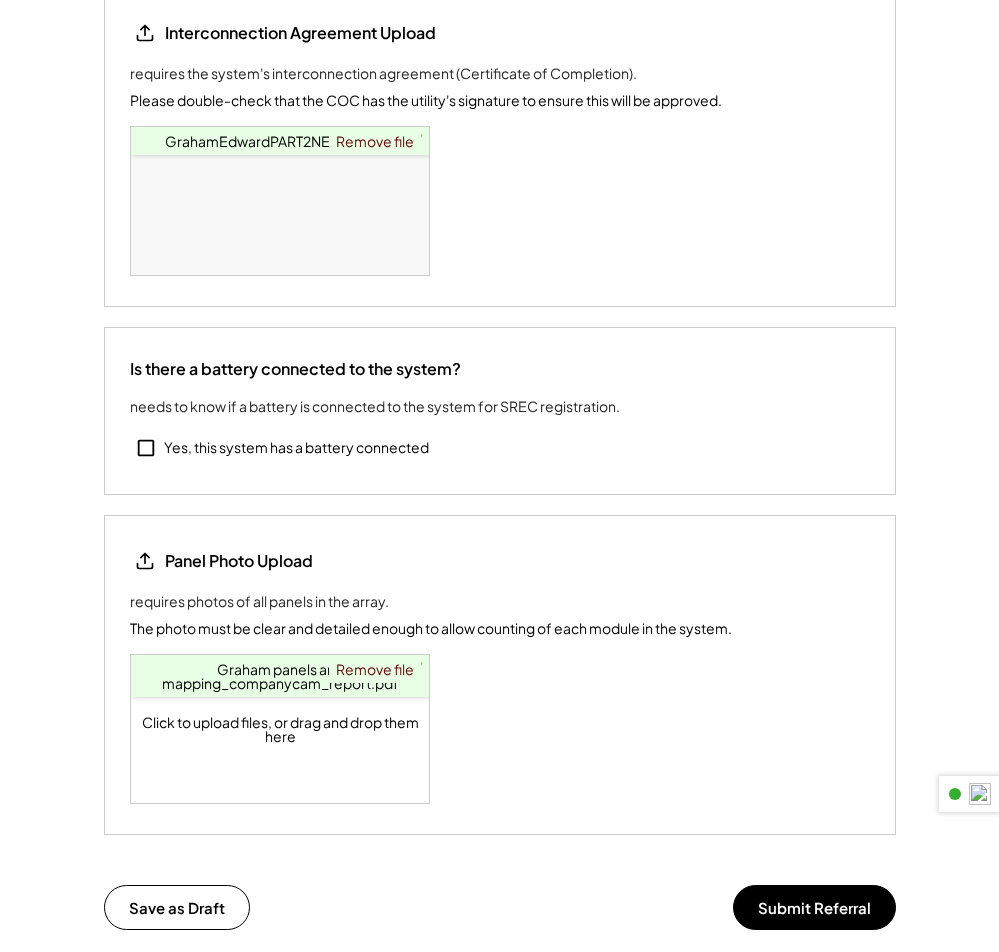 scroll, scrollTop: 2708, scrollLeft: 0, axis: vertical 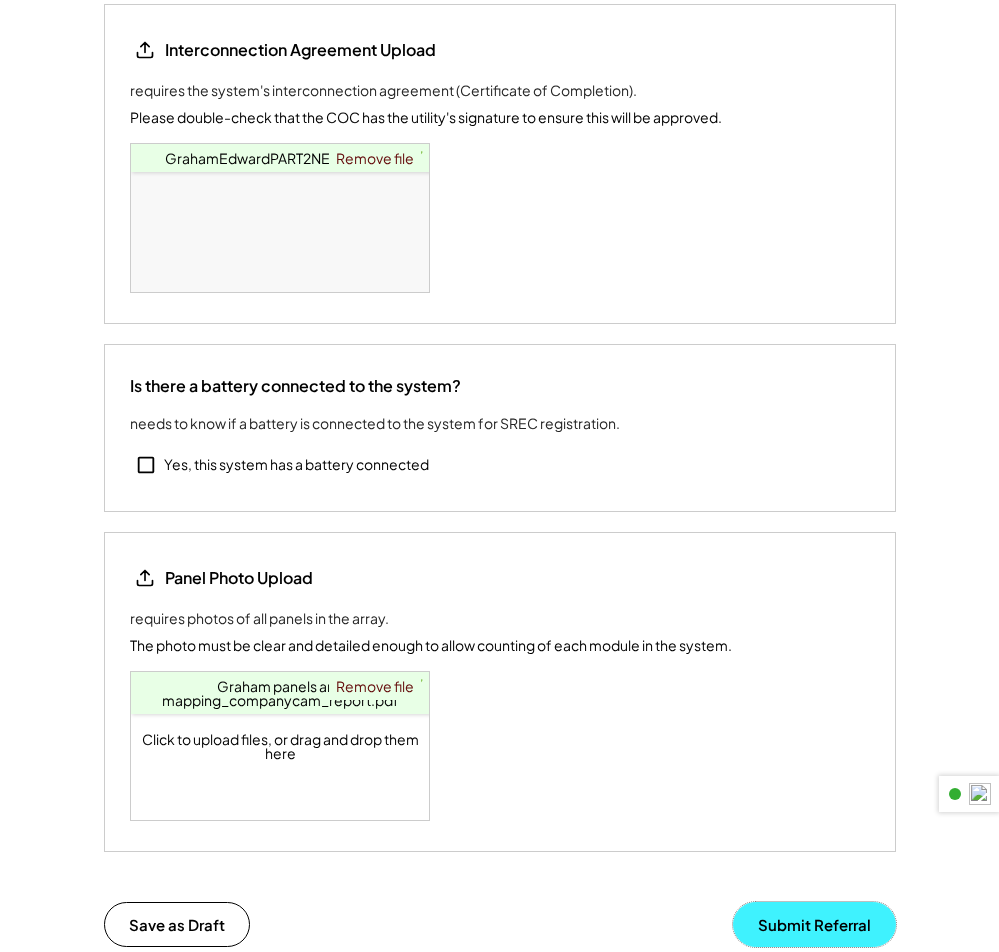 click on "Submit Referral" at bounding box center (814, 924) 